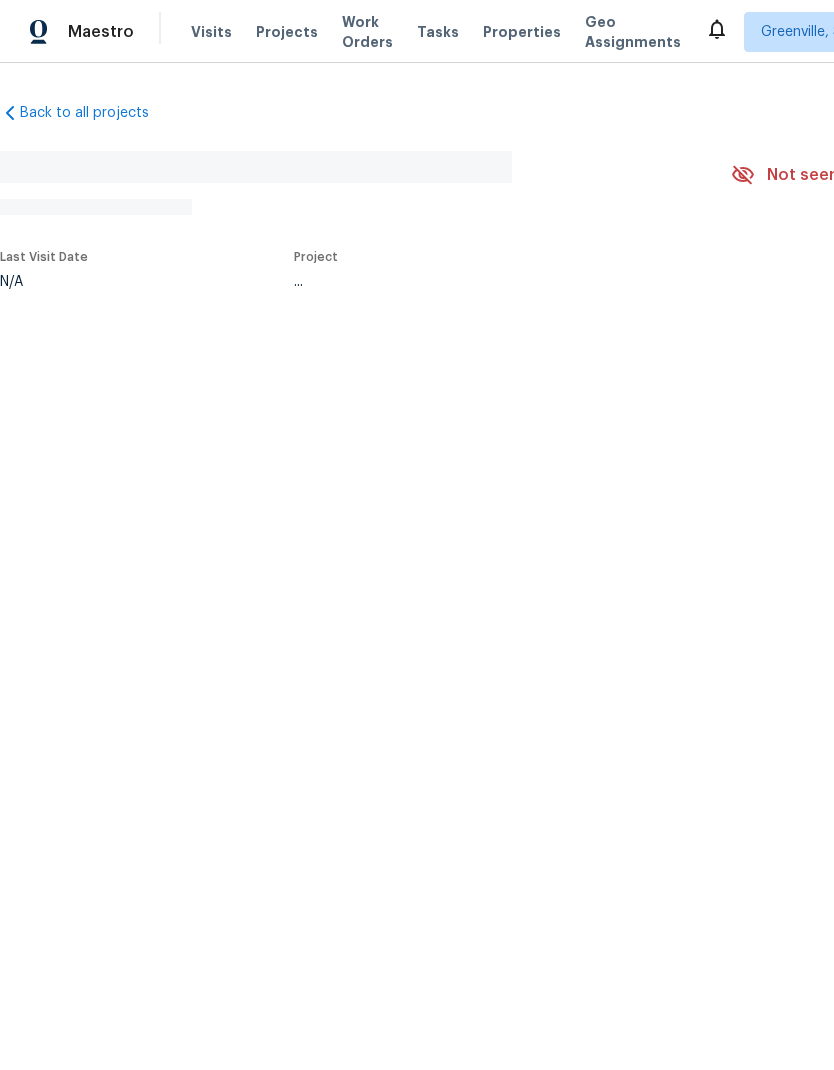 scroll, scrollTop: 0, scrollLeft: 0, axis: both 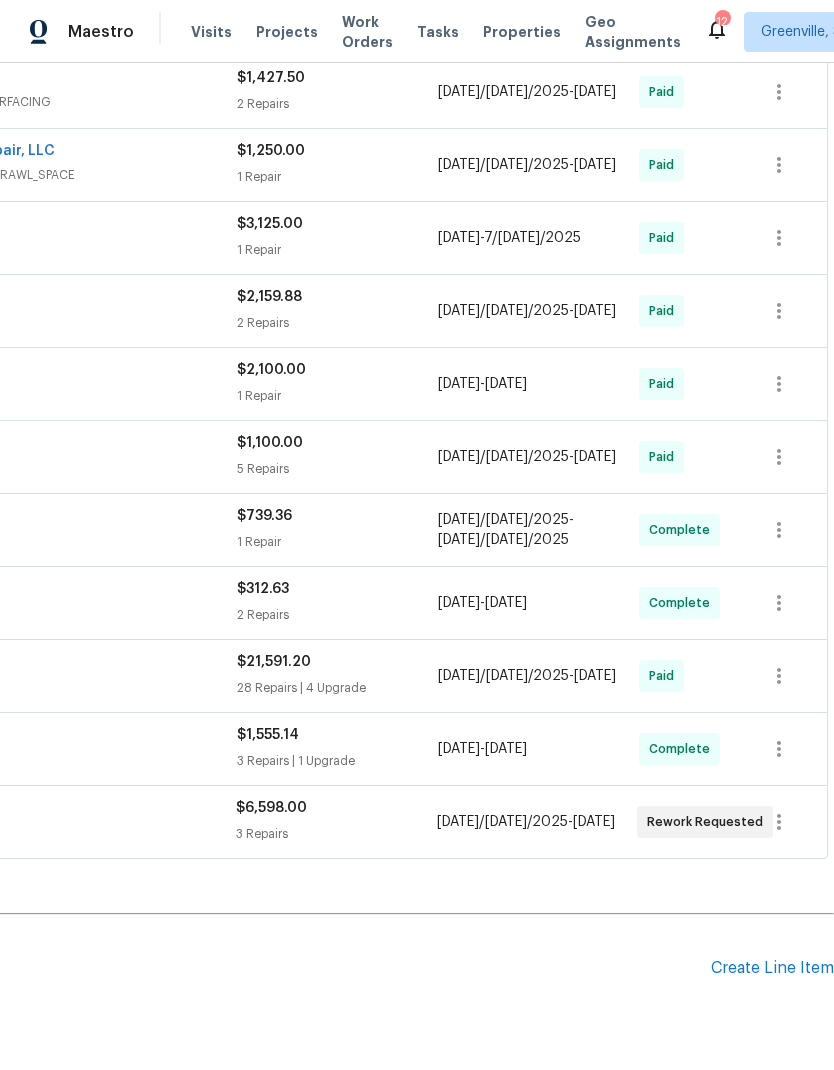 click on "Create Line Item" at bounding box center (772, 968) 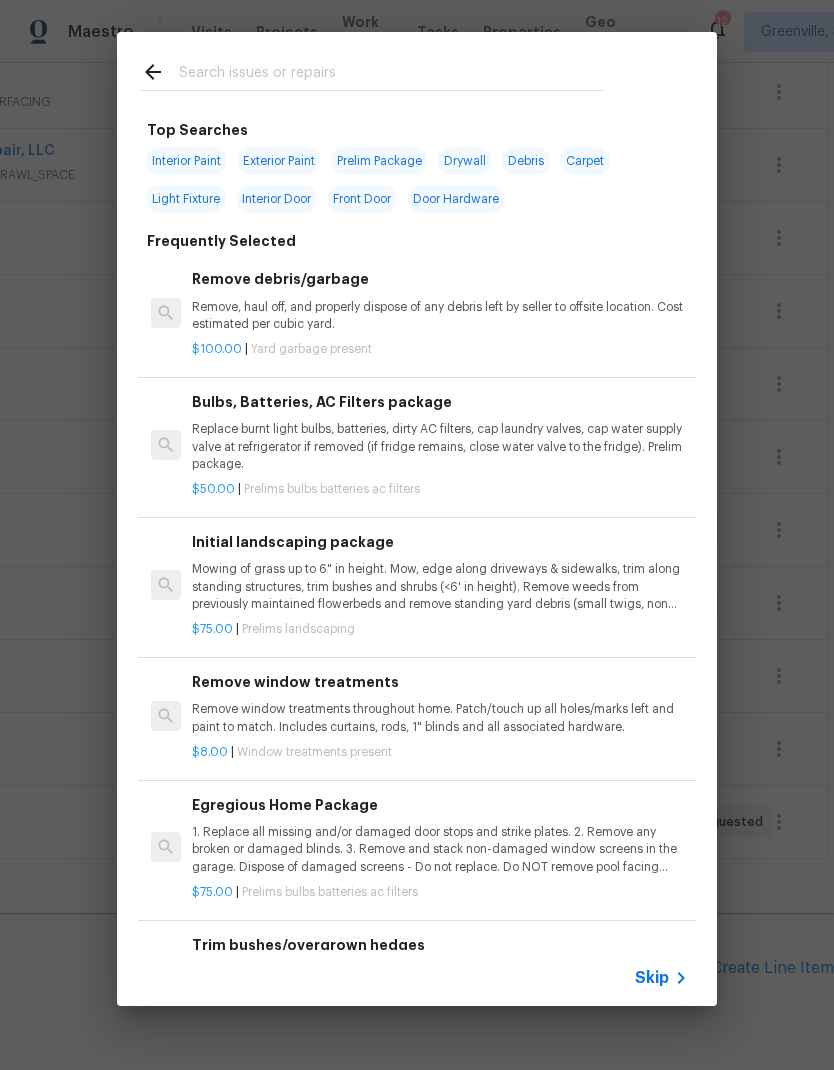 click at bounding box center (391, 75) 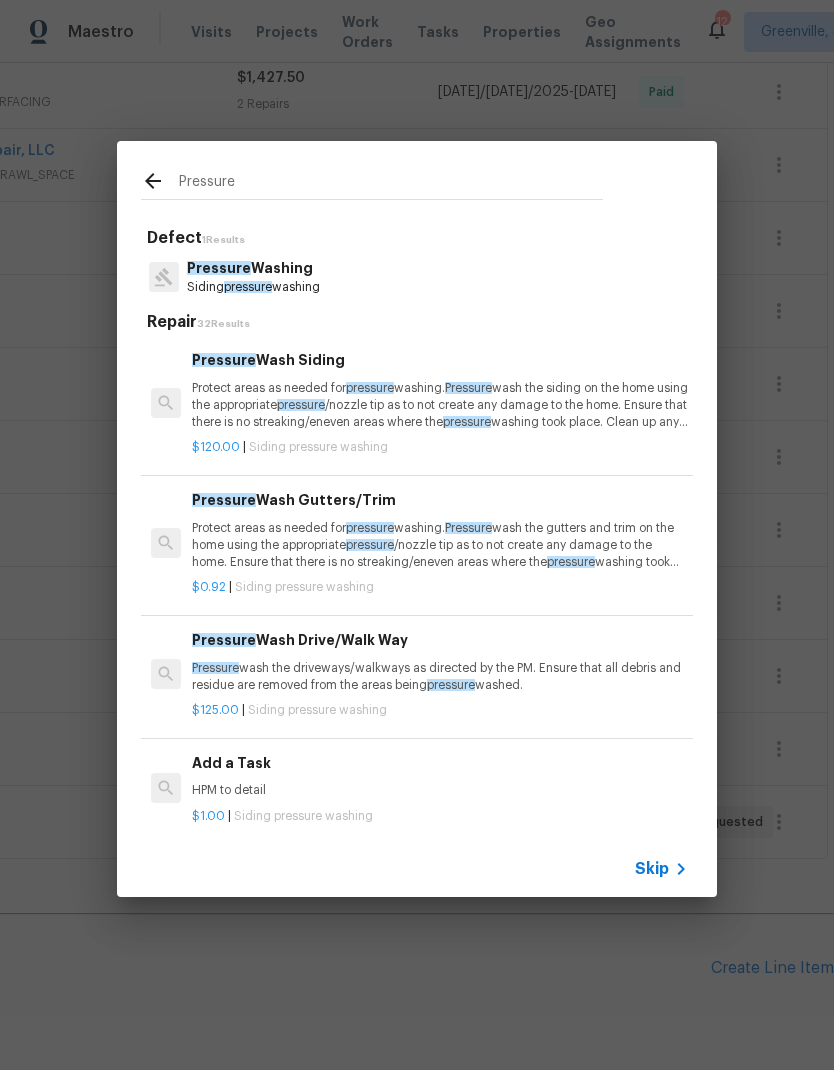 type on "Pressure" 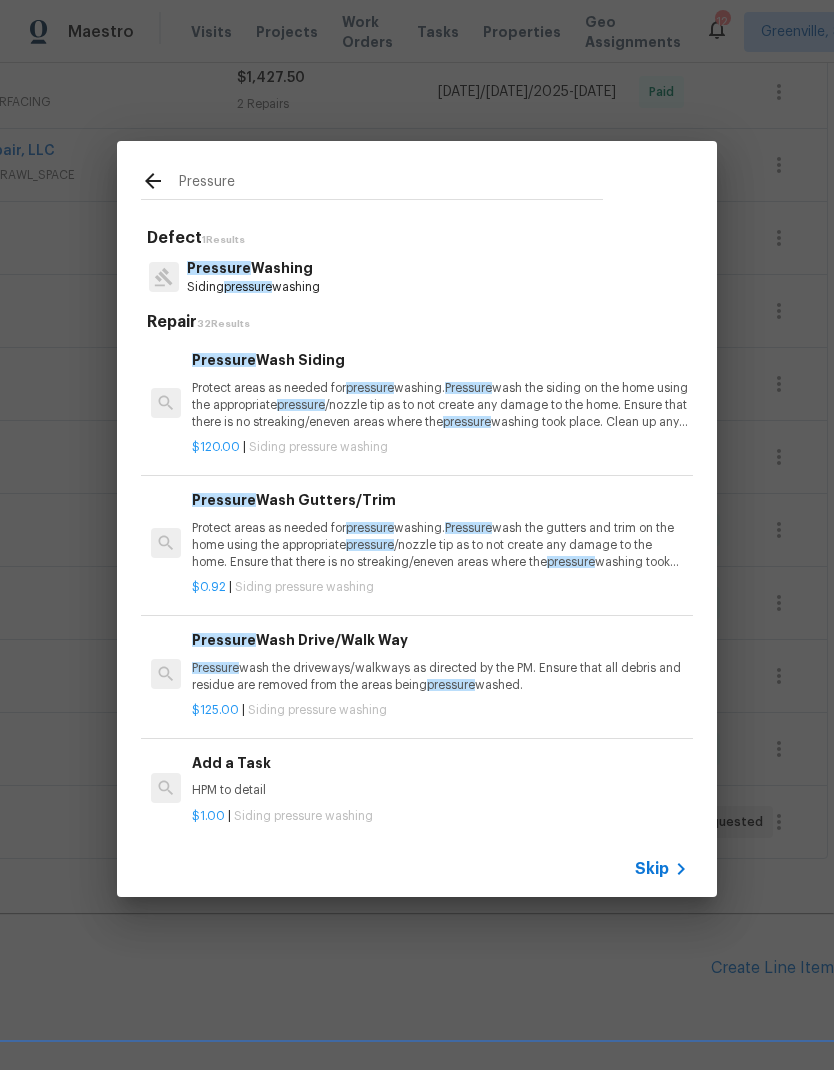 click on "Pressure  Washing Siding  pressure  washing" at bounding box center [417, 277] 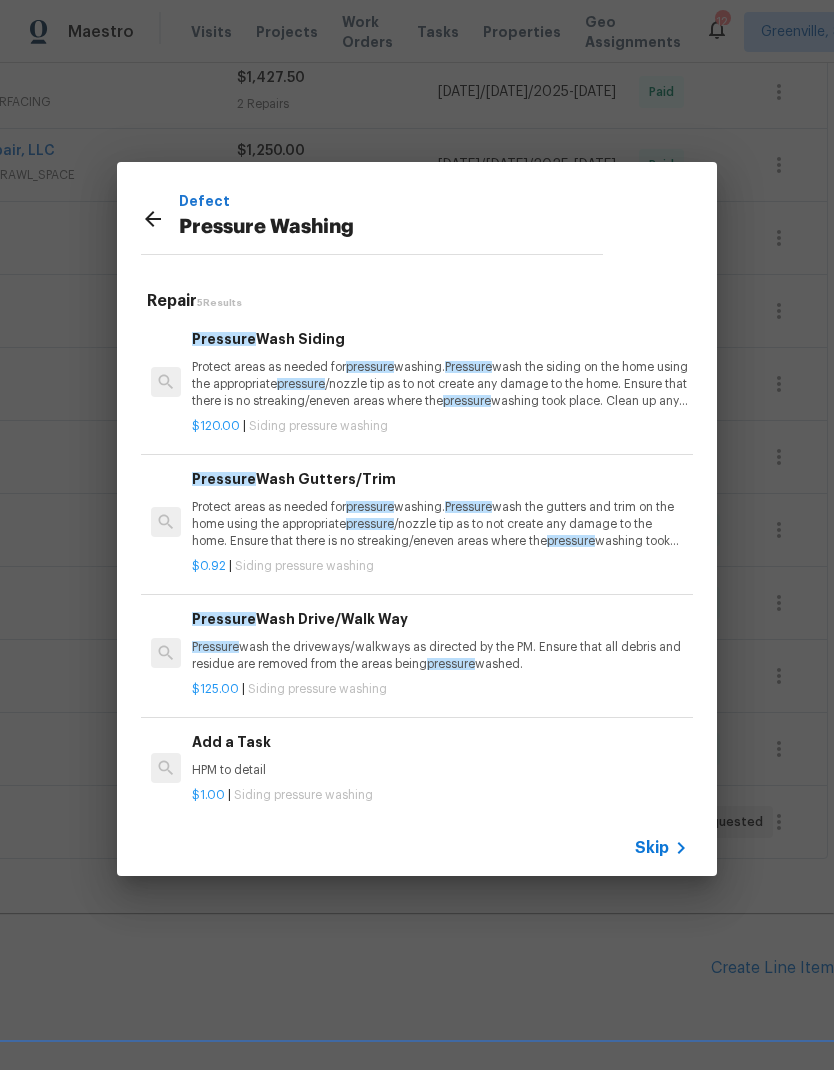 click on "$120.00   |   Siding pressure washing" at bounding box center (440, 426) 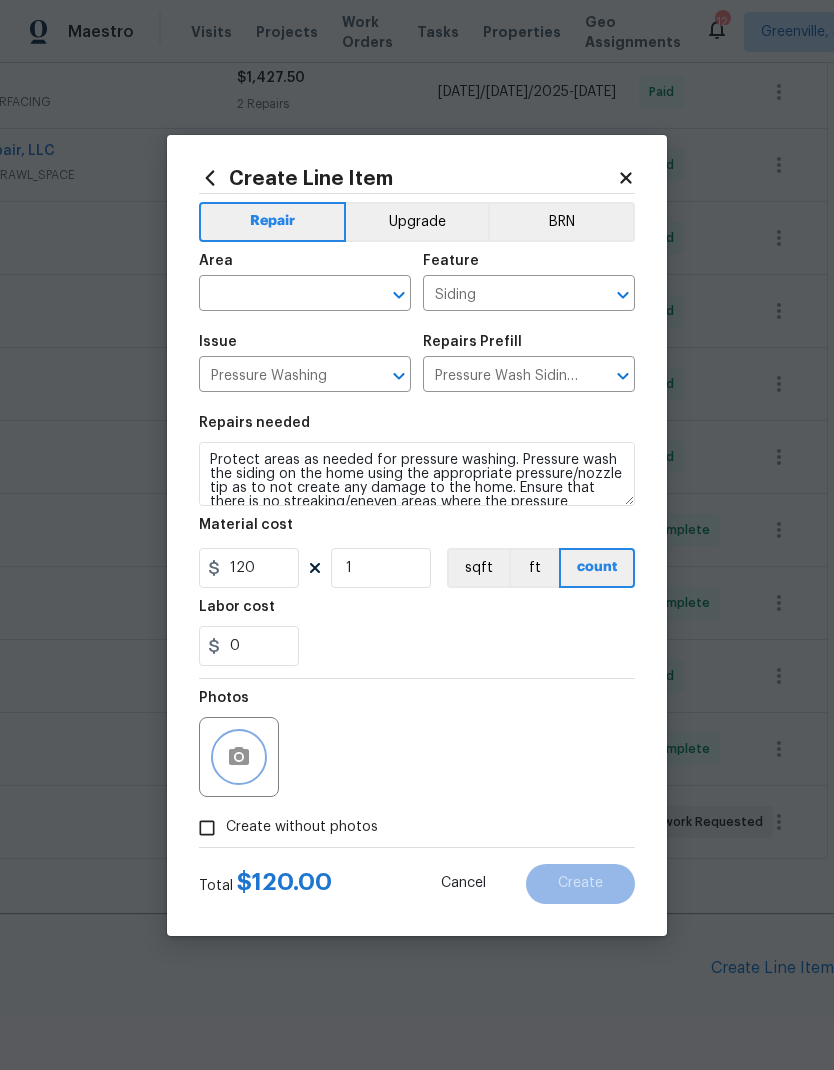click 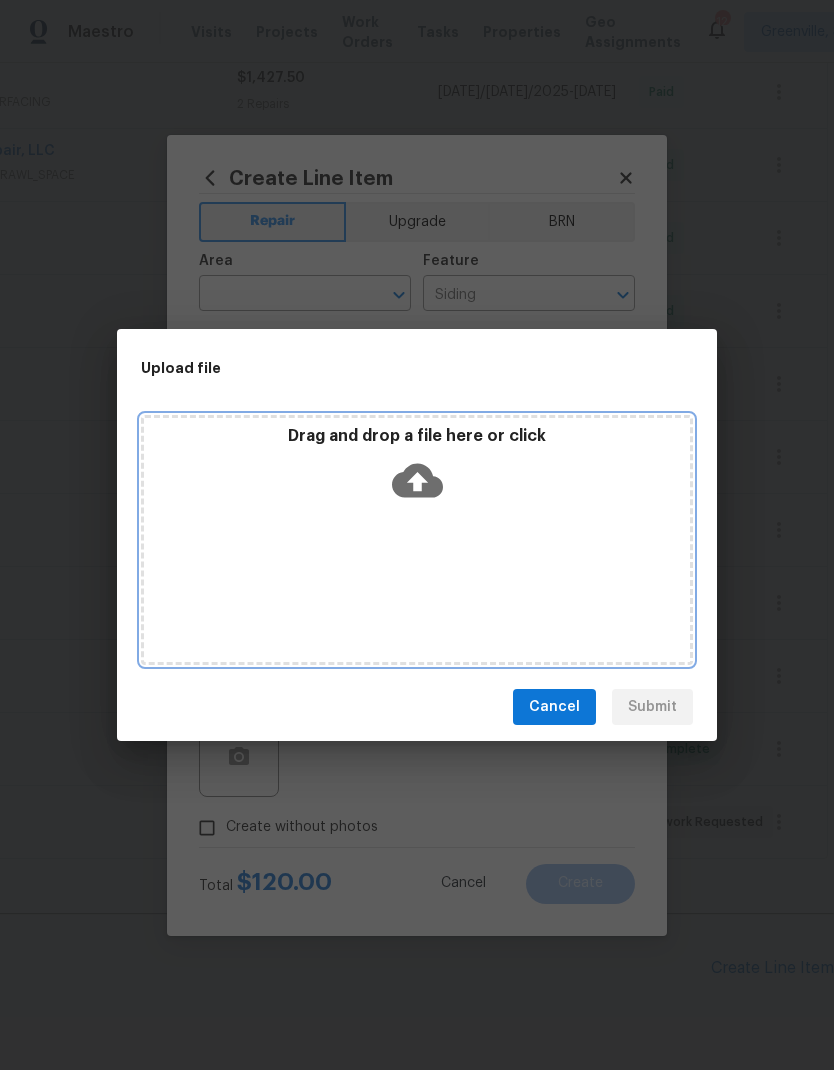 click 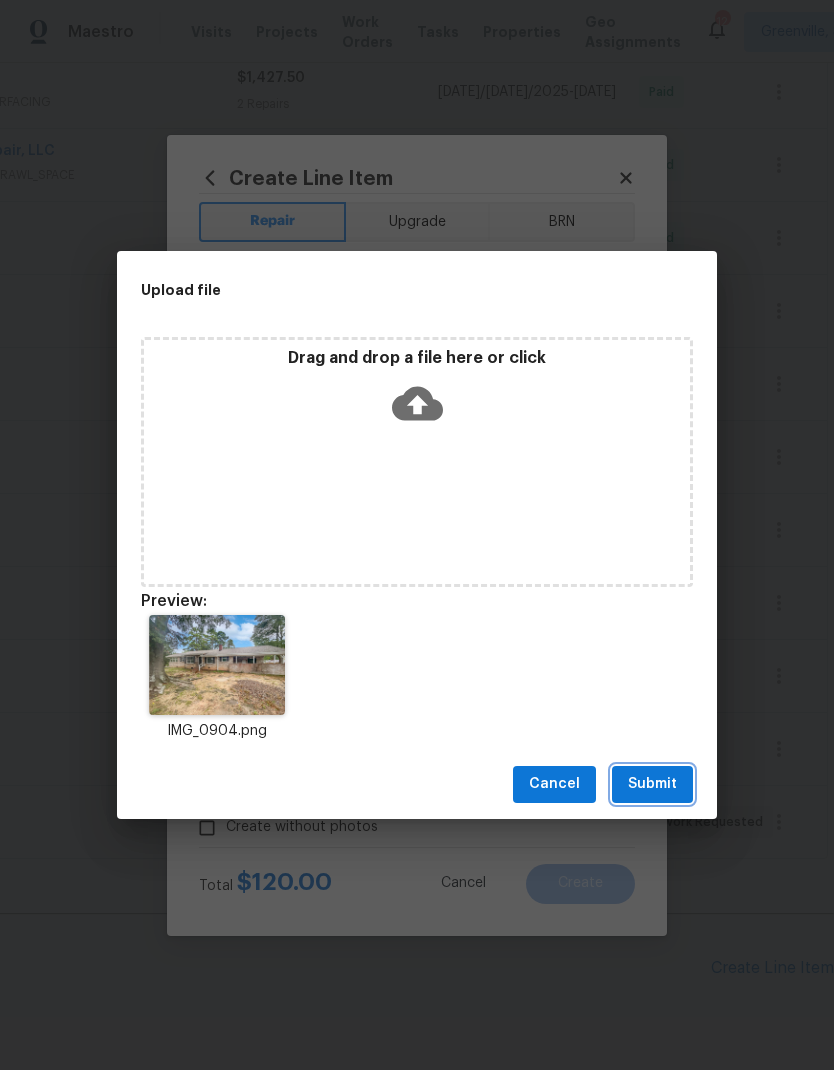 click on "Submit" at bounding box center (652, 784) 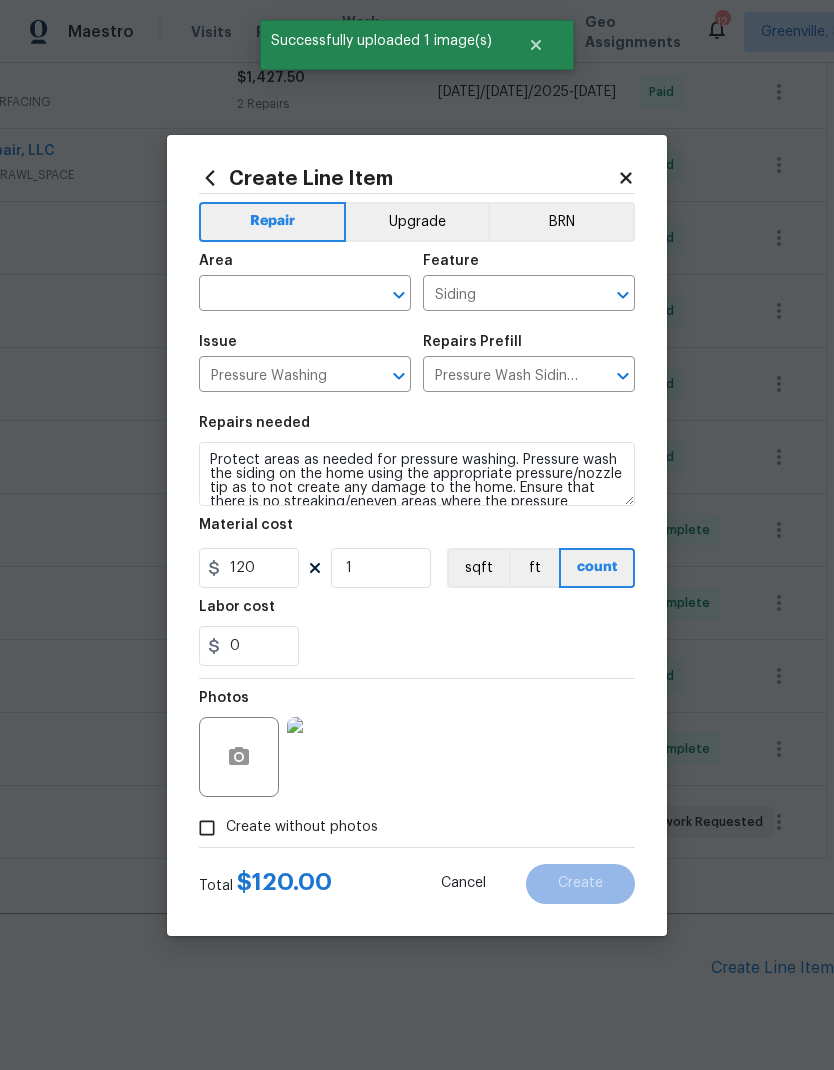 click on "Photos" at bounding box center [417, 744] 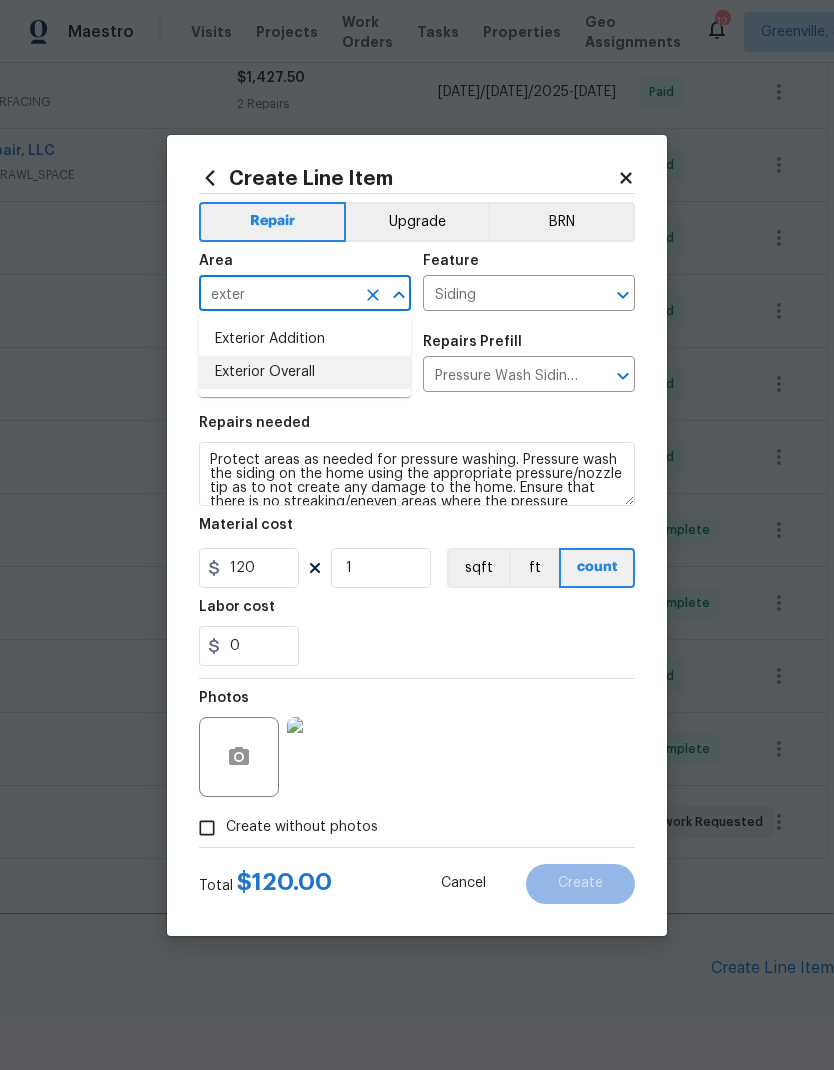 click on "Exterior Overall" at bounding box center [305, 372] 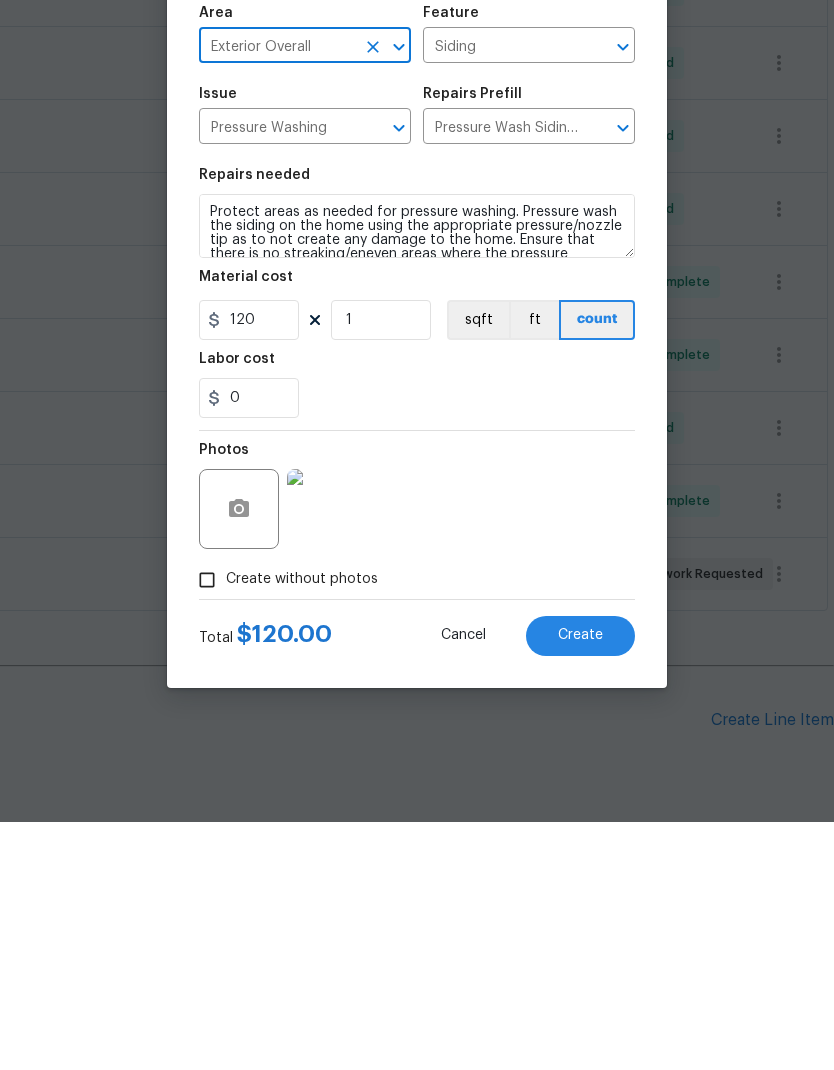click on "Create" at bounding box center (580, 884) 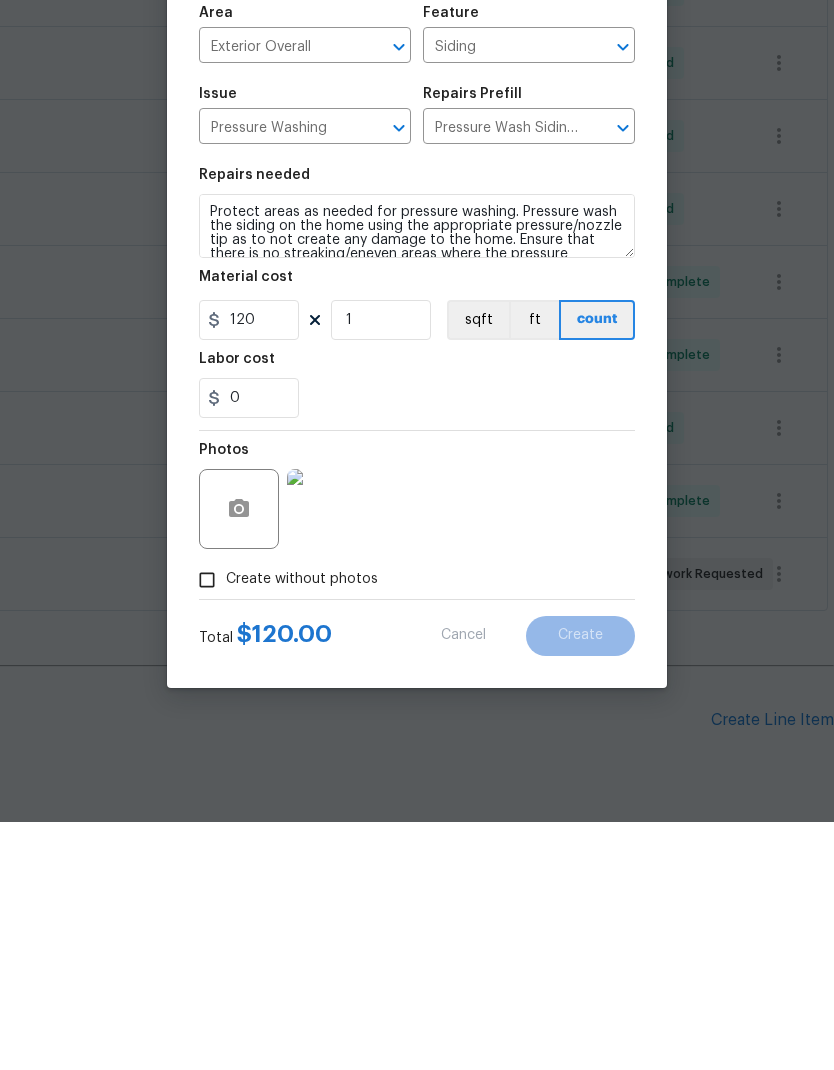 scroll, scrollTop: 80, scrollLeft: 0, axis: vertical 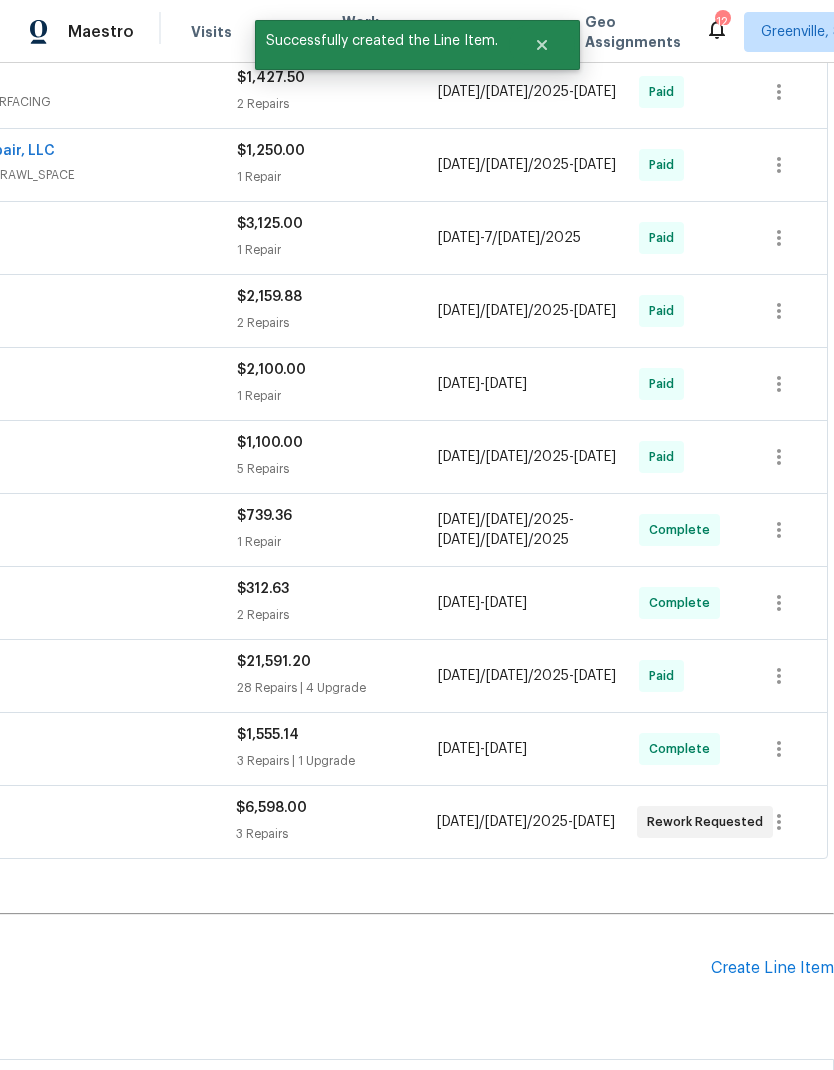 click on "Create Line Item" at bounding box center [772, 968] 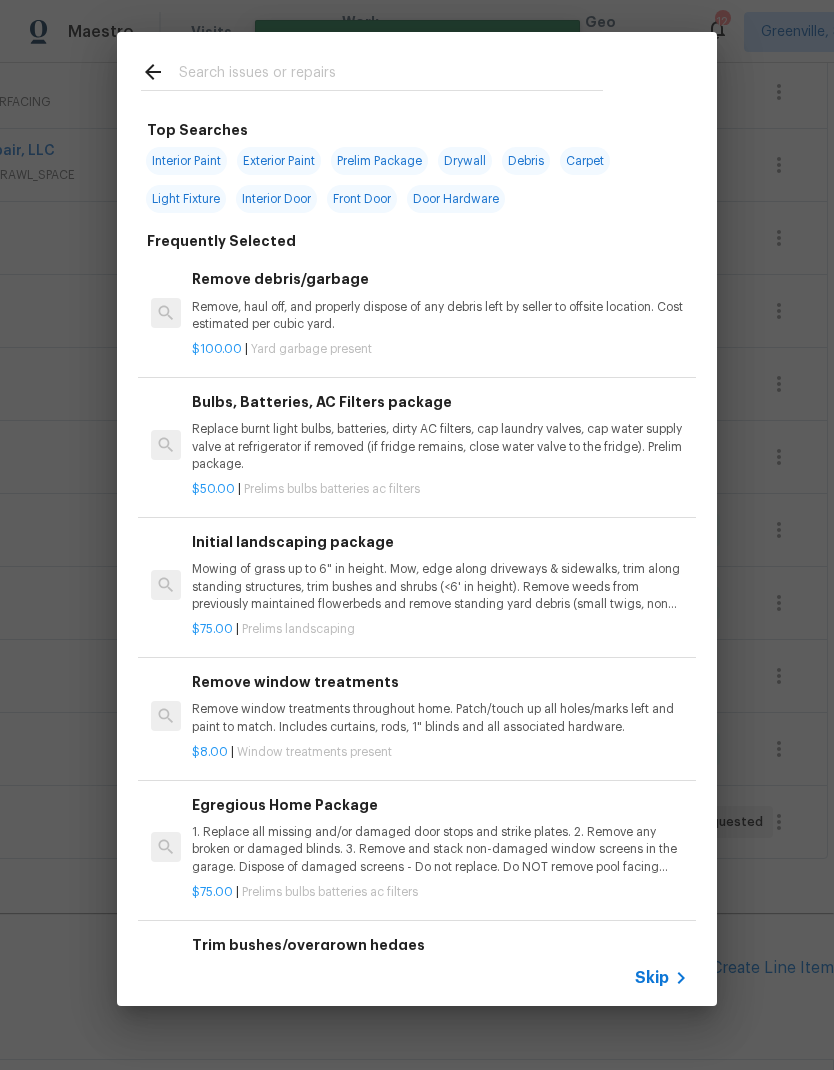 click at bounding box center (372, 71) 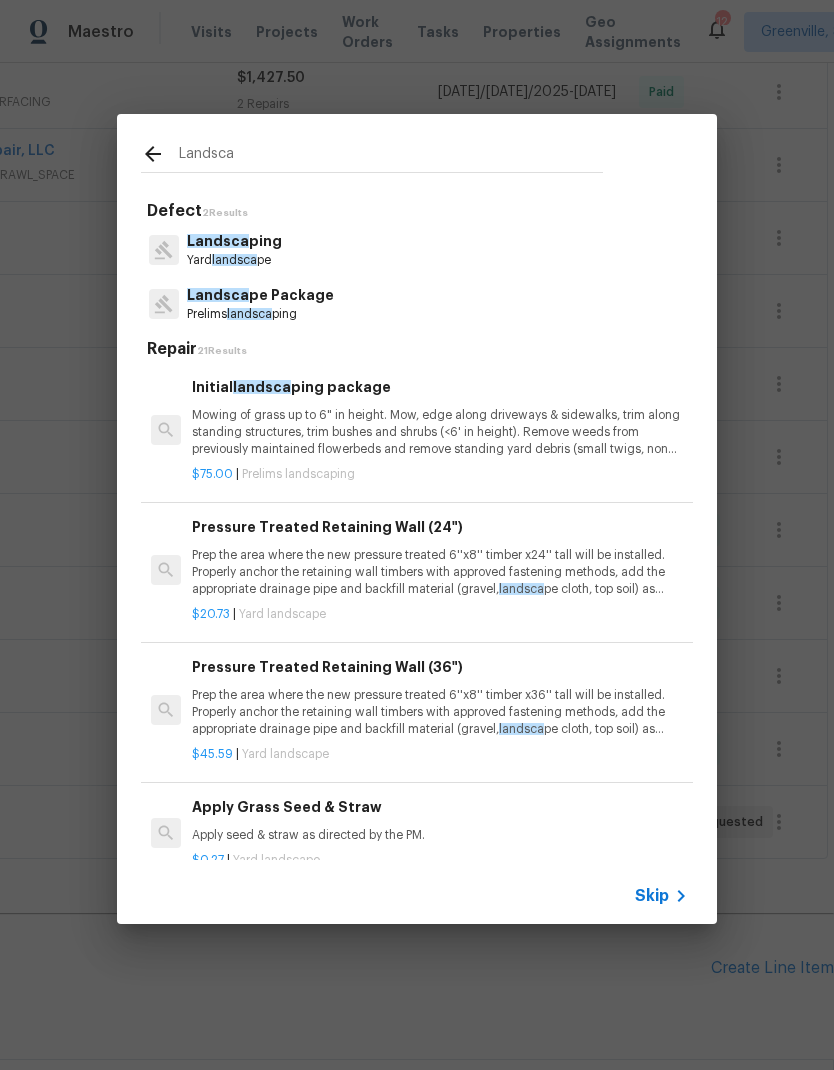 type on "Landsca" 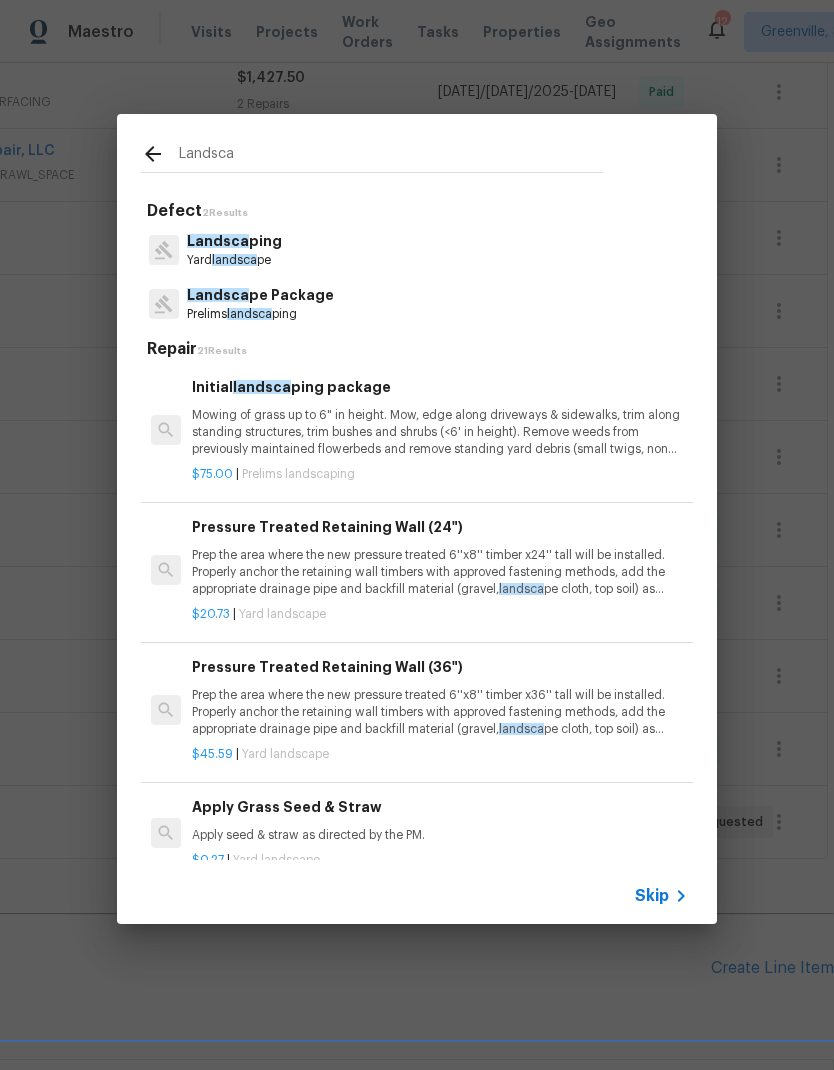 click on "Landsca pe Package Prelims landscaping" at bounding box center [417, 304] 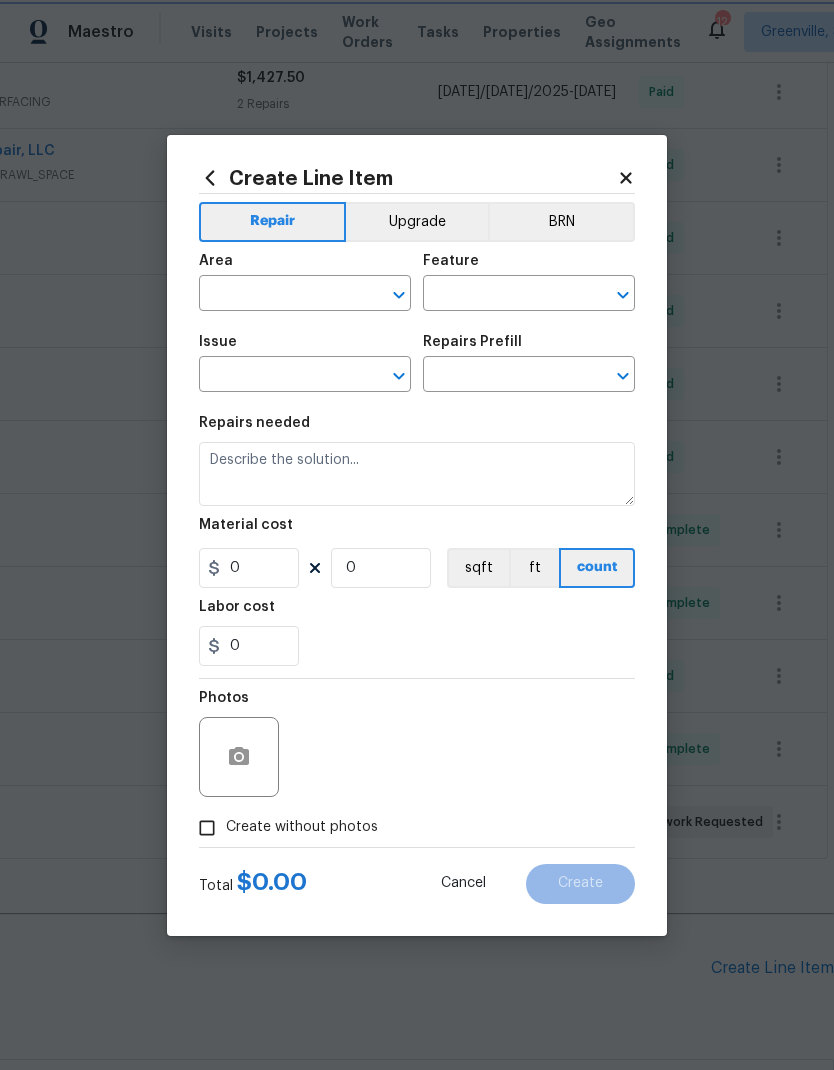 type on "Home Readiness Packages" 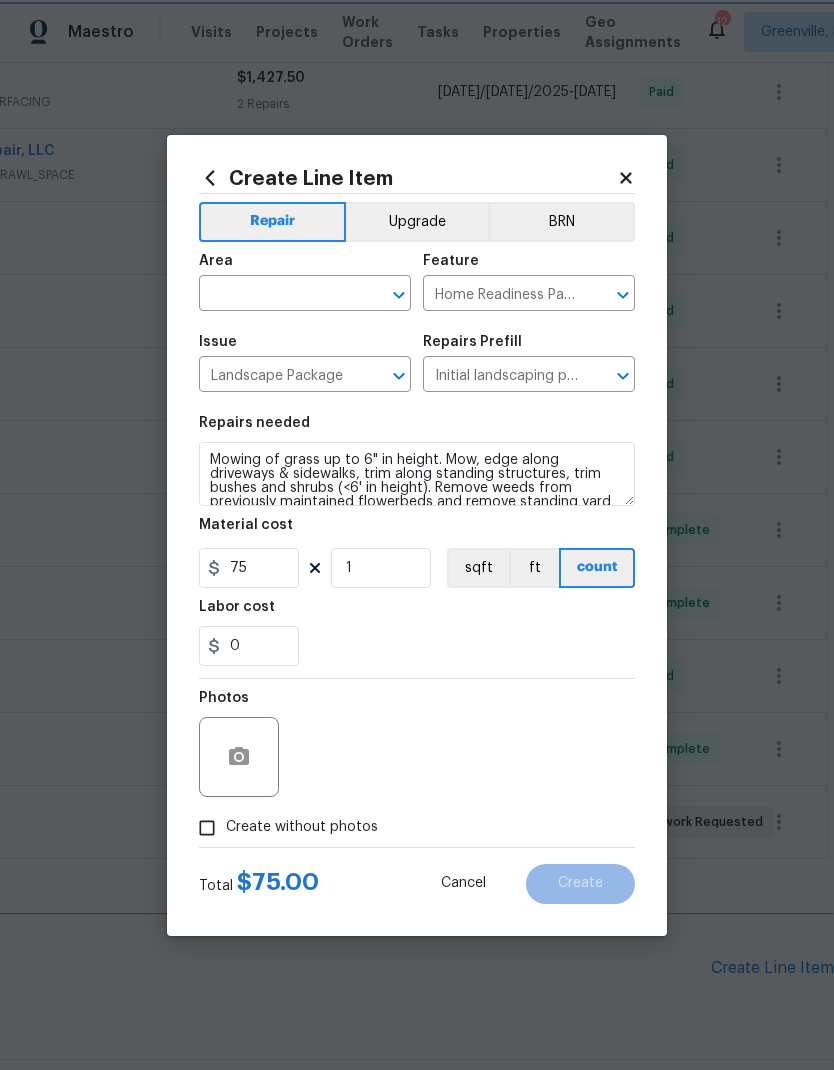 click on "Repairs needed" at bounding box center [417, 429] 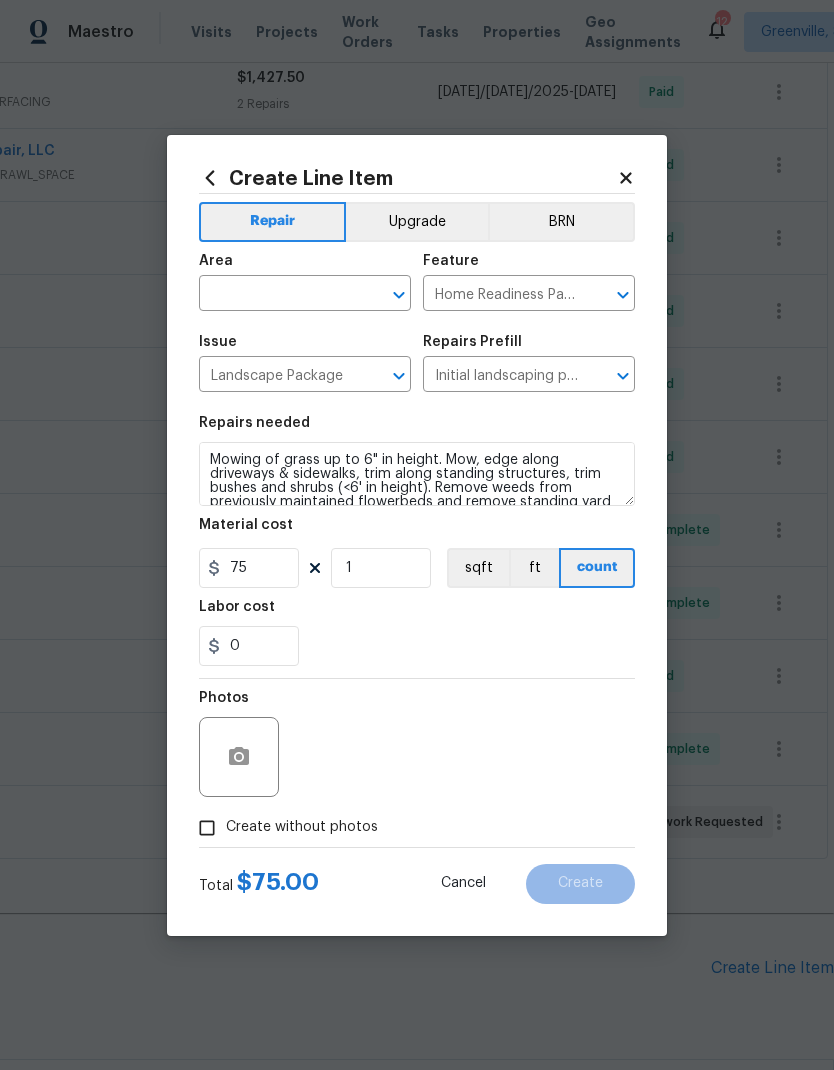 click at bounding box center [277, 295] 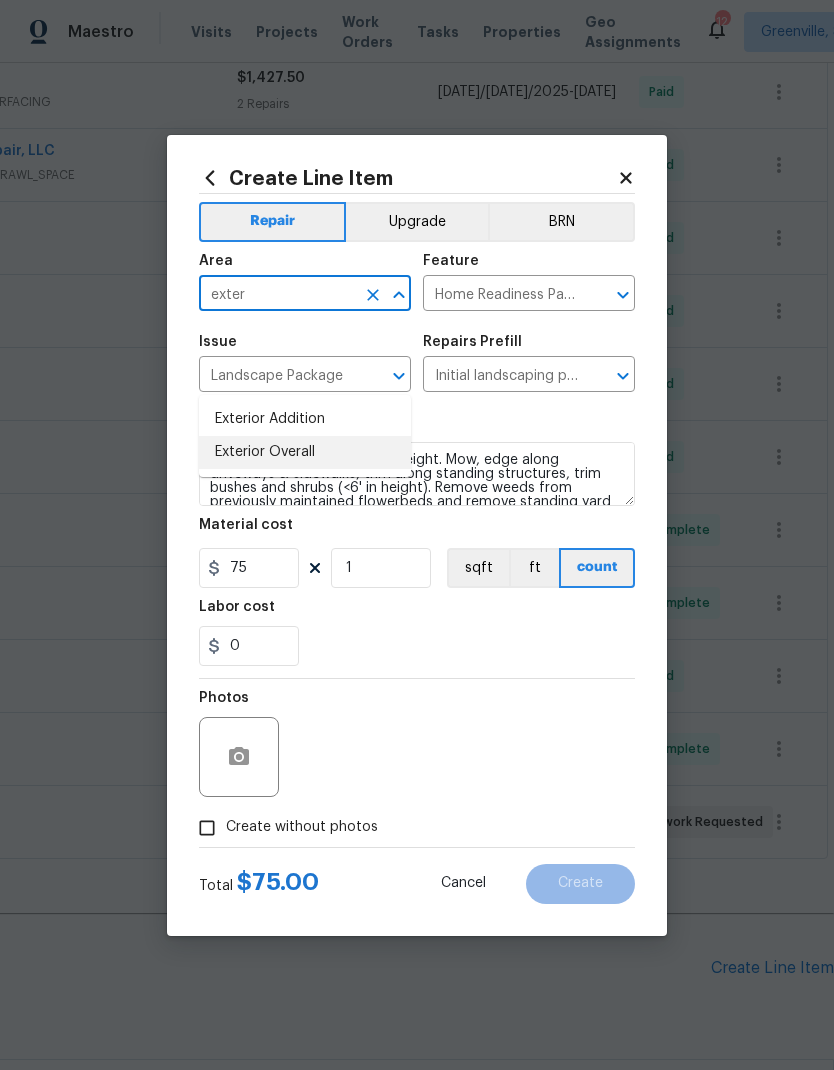 click on "Exterior Overall" at bounding box center (305, 452) 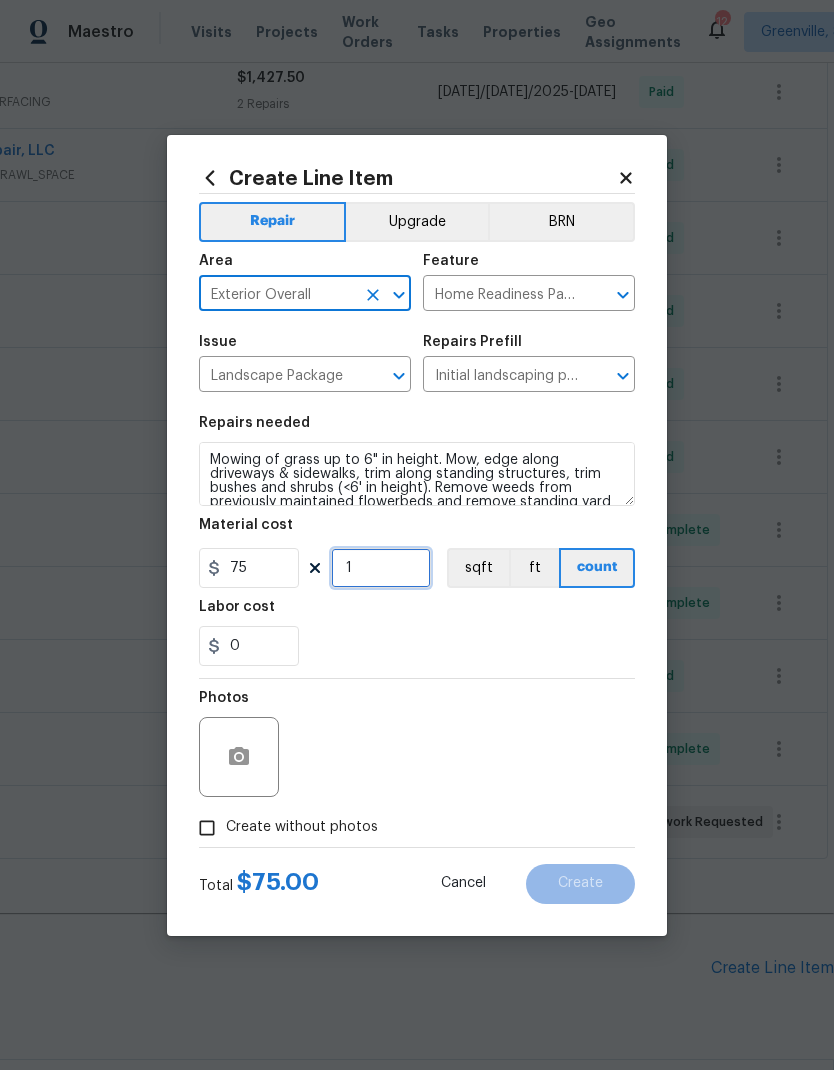 click on "1" at bounding box center (381, 568) 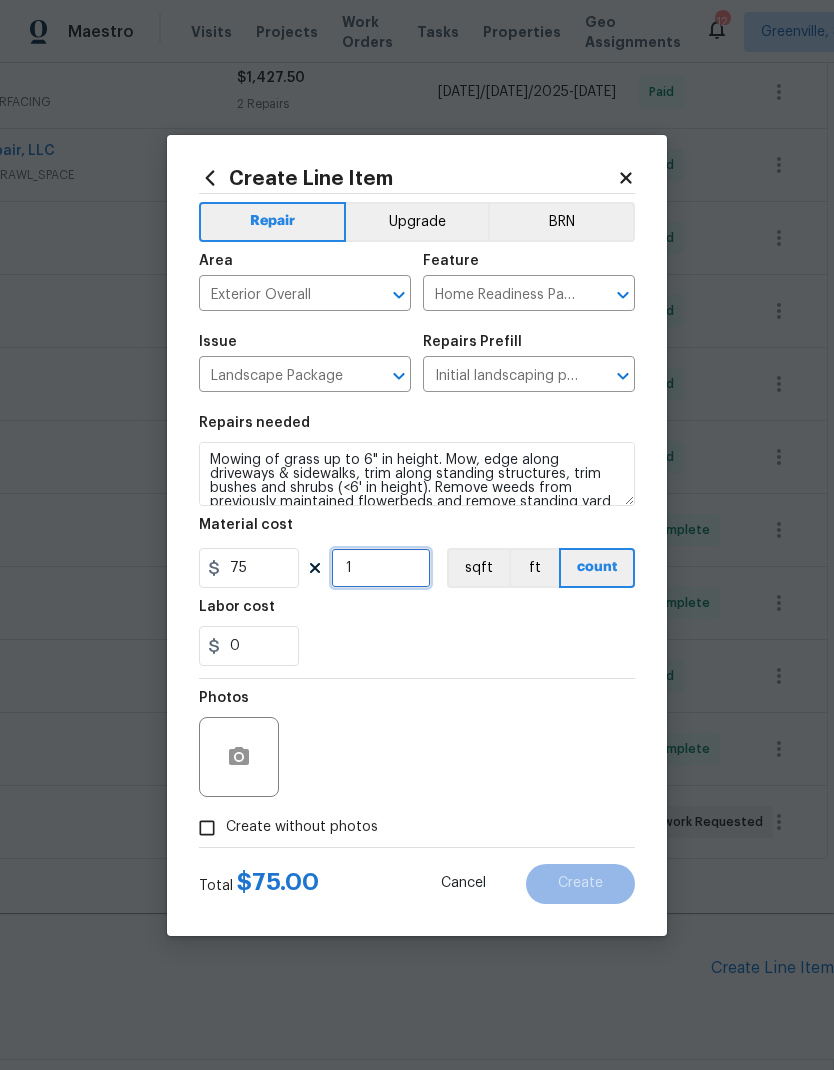 click on "1" at bounding box center [381, 568] 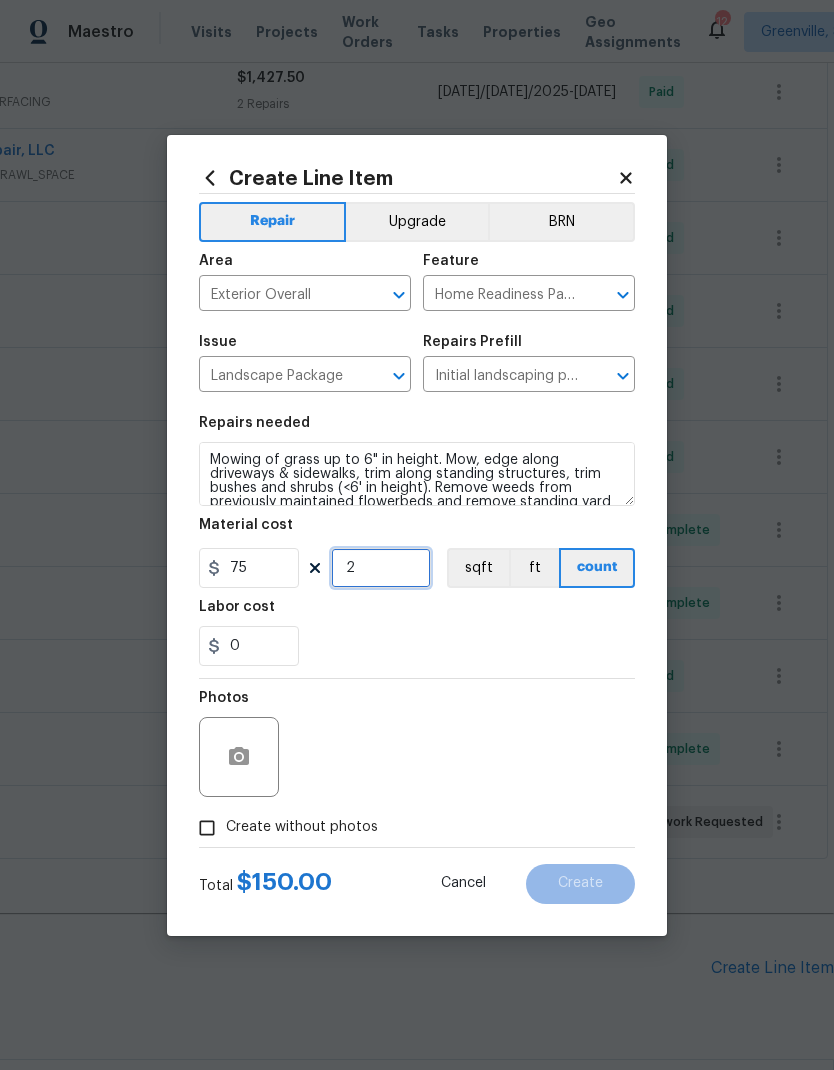 type on "2" 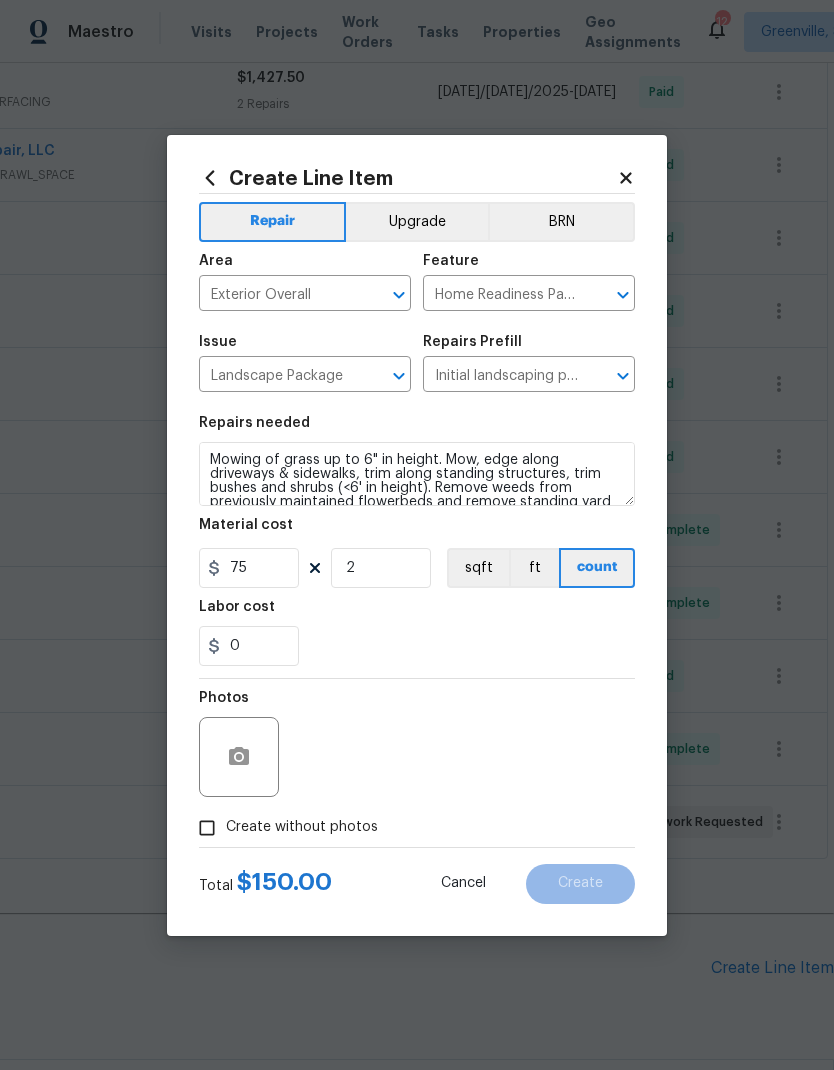 click on "0" at bounding box center [417, 646] 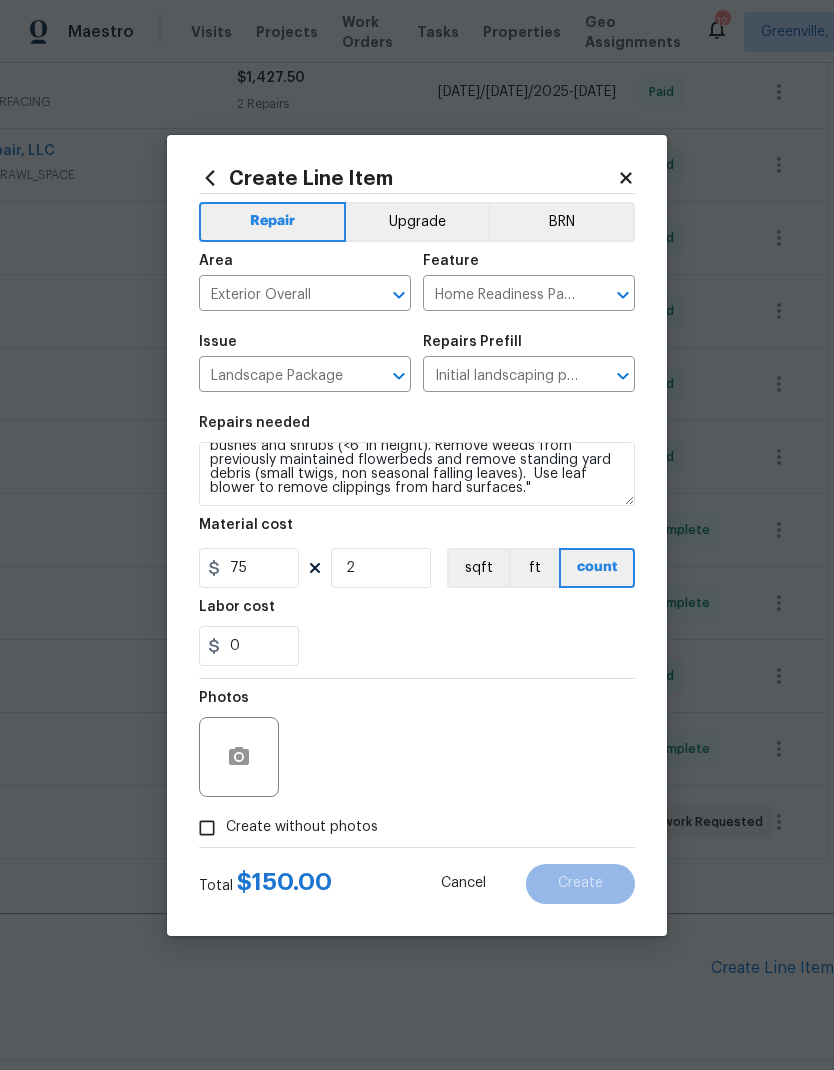 scroll, scrollTop: 42, scrollLeft: 0, axis: vertical 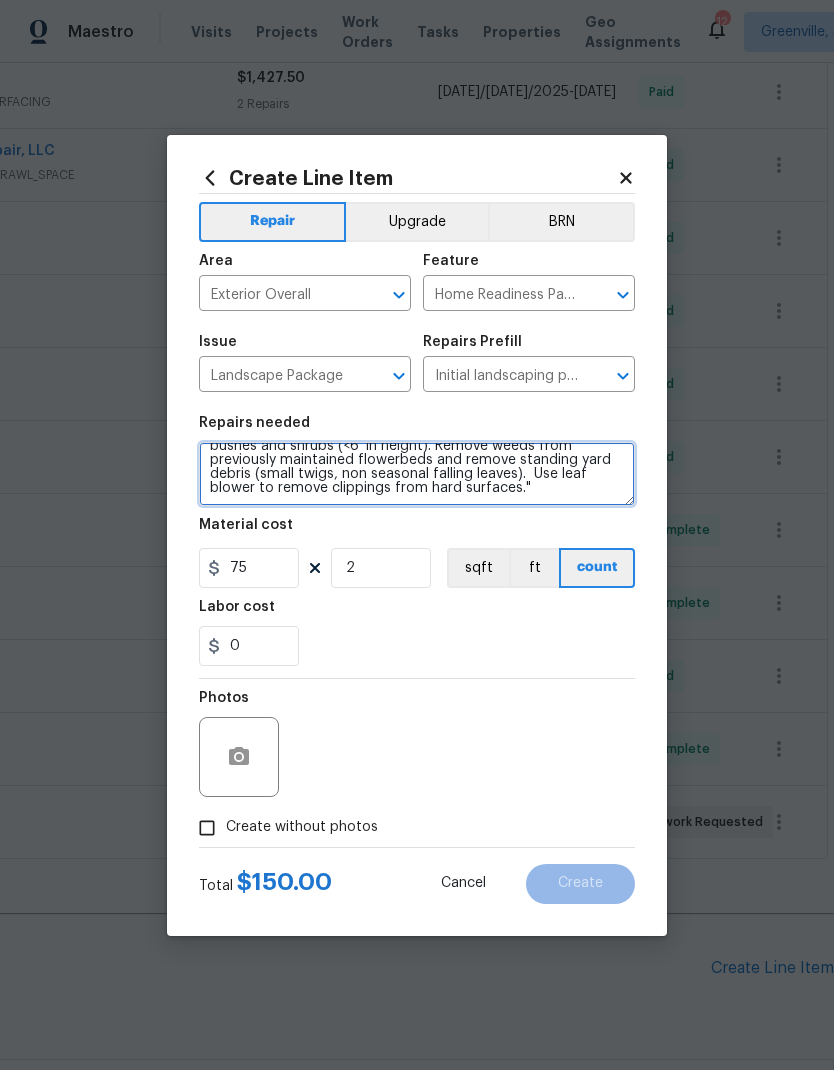 click on "Mowing of grass up to 6" in height. Mow, edge along driveways & sidewalks, trim along standing structures, trim bushes and shrubs (<6' in height). Remove weeds from previously maintained flowerbeds and remove standing yard debris (small twigs, non seasonal falling leaves).  Use leaf blower to remove clippings from hard surfaces."" at bounding box center [417, 474] 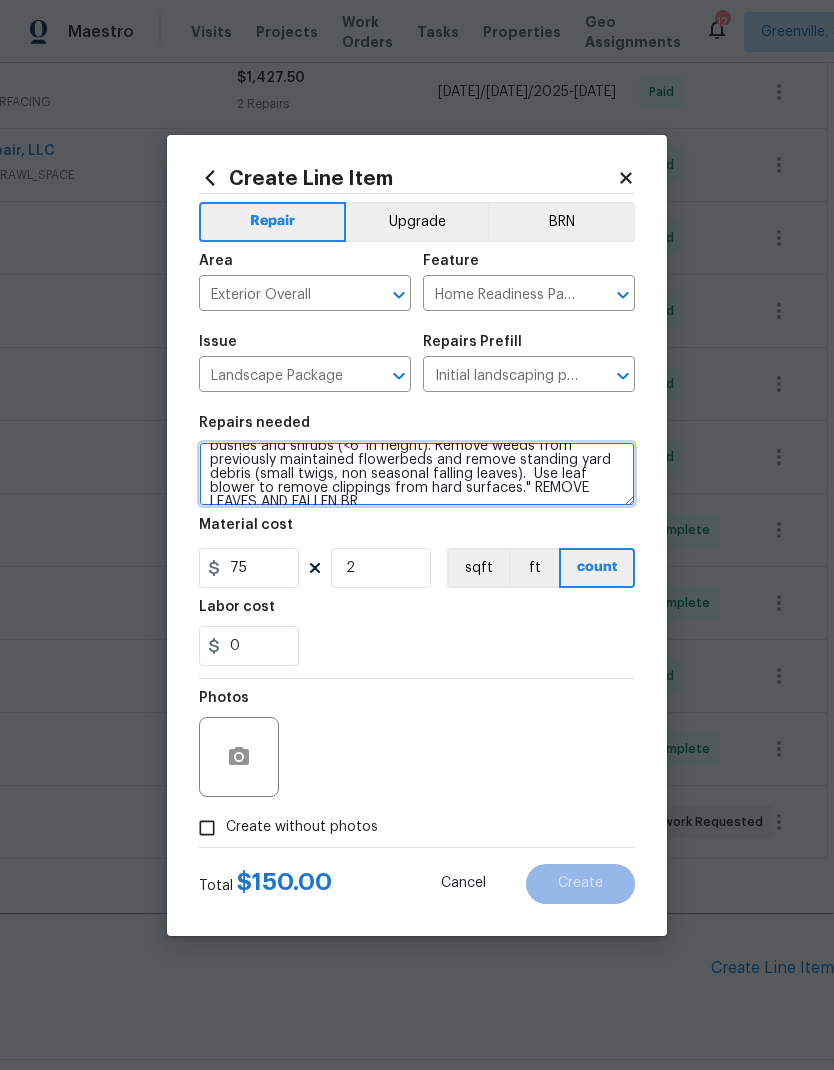 scroll, scrollTop: 47, scrollLeft: 0, axis: vertical 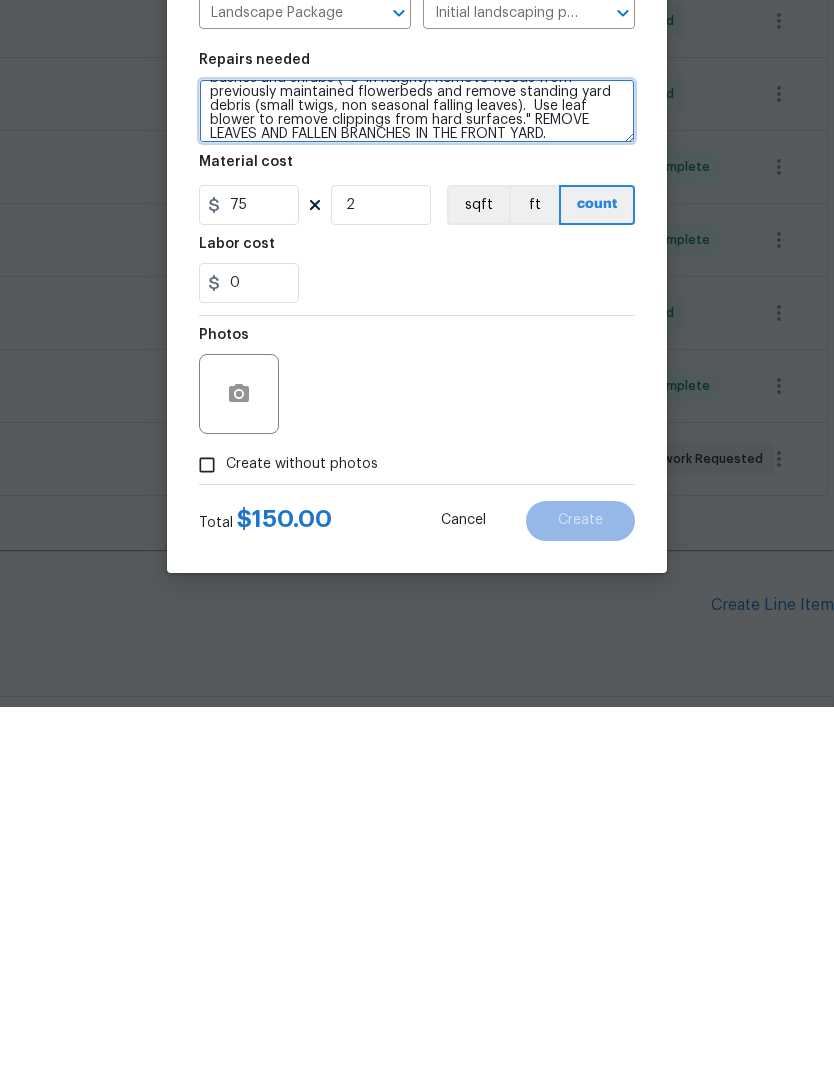 type on "Mowing of grass up to 6" in height. Mow, edge along driveways & sidewalks, trim along standing structures, trim bushes and shrubs (<6' in height). Remove weeds from previously maintained flowerbeds and remove standing yard debris (small twigs, non seasonal falling leaves).  Use leaf blower to remove clippings from hard surfaces." REMOVE LEAVES AND FALLEN BRANCHES IN THE FRONT YARD." 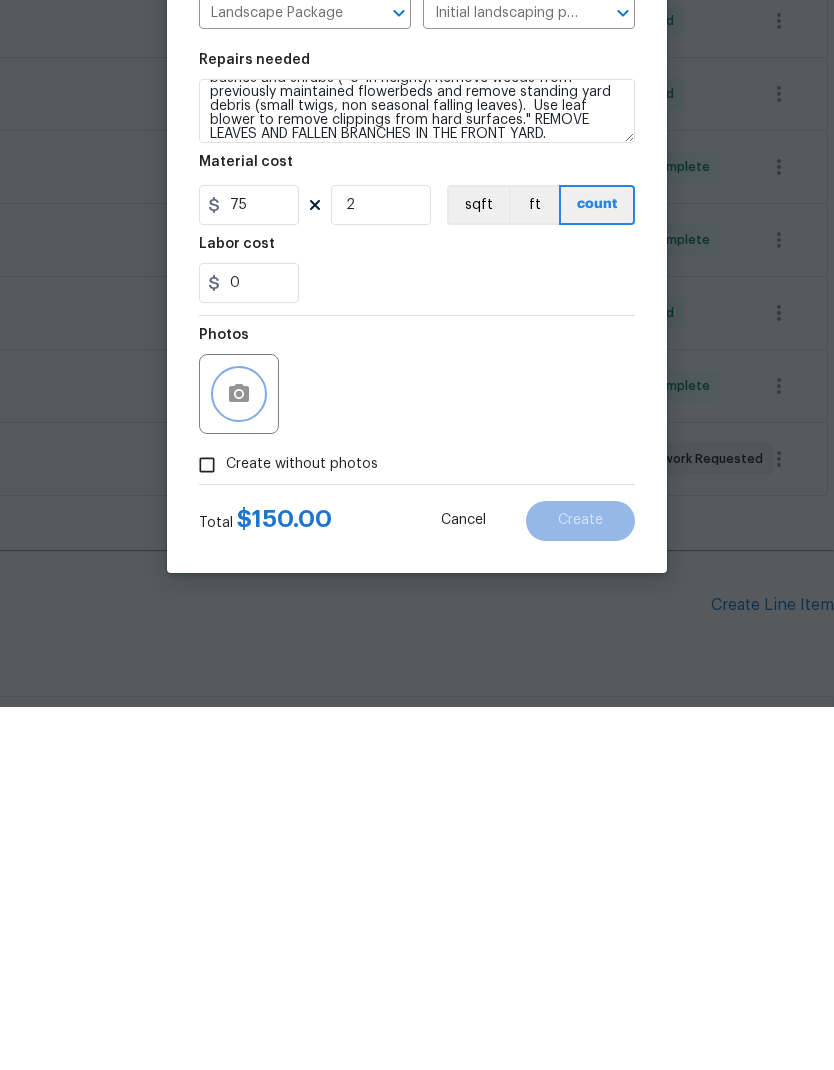 click 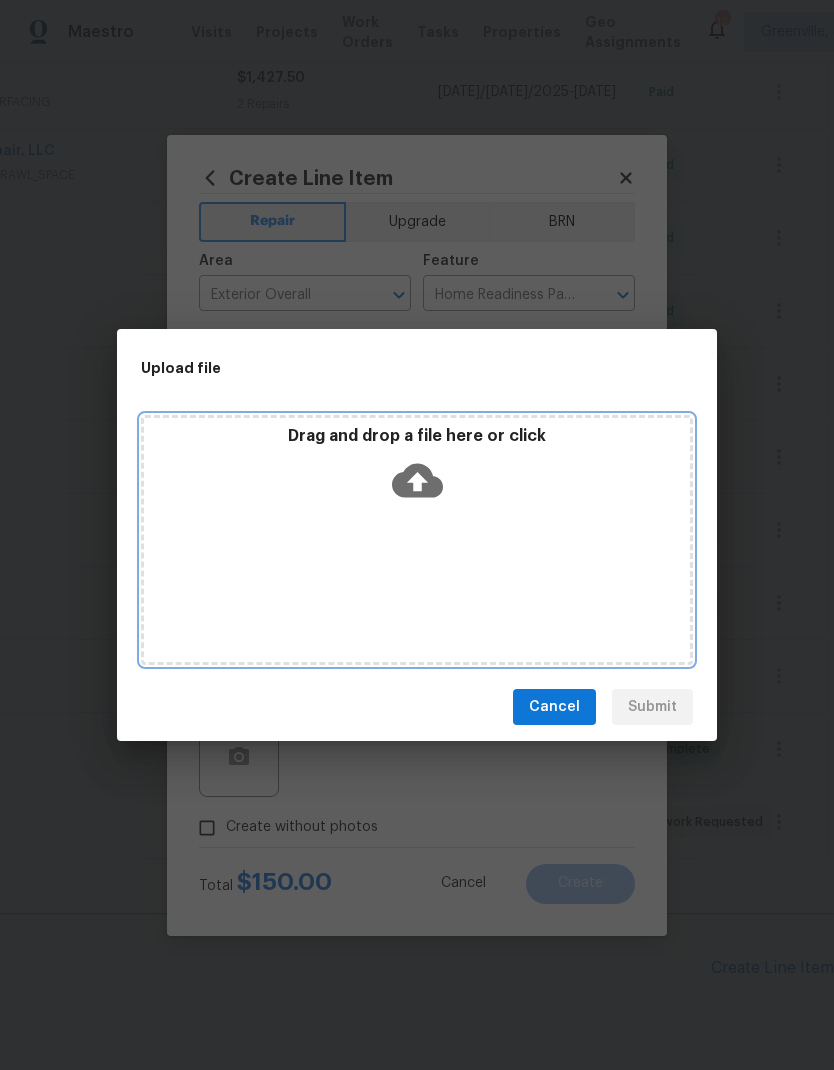 click 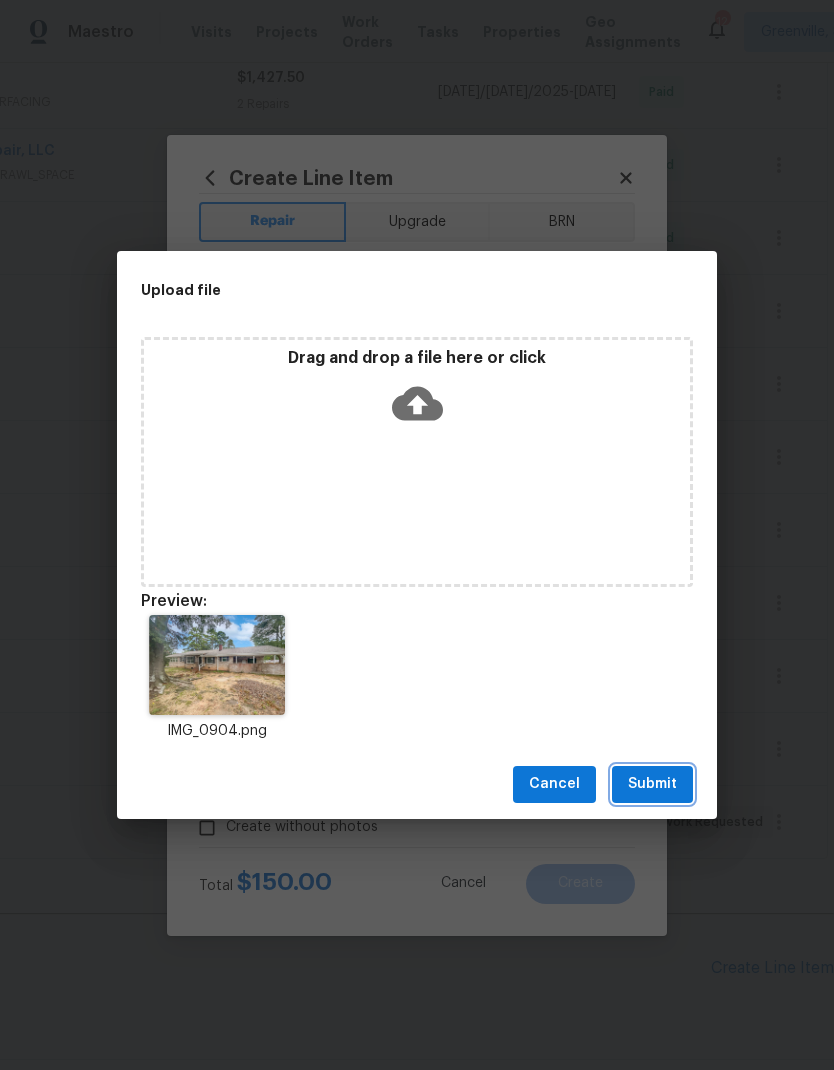 click on "Submit" at bounding box center (652, 784) 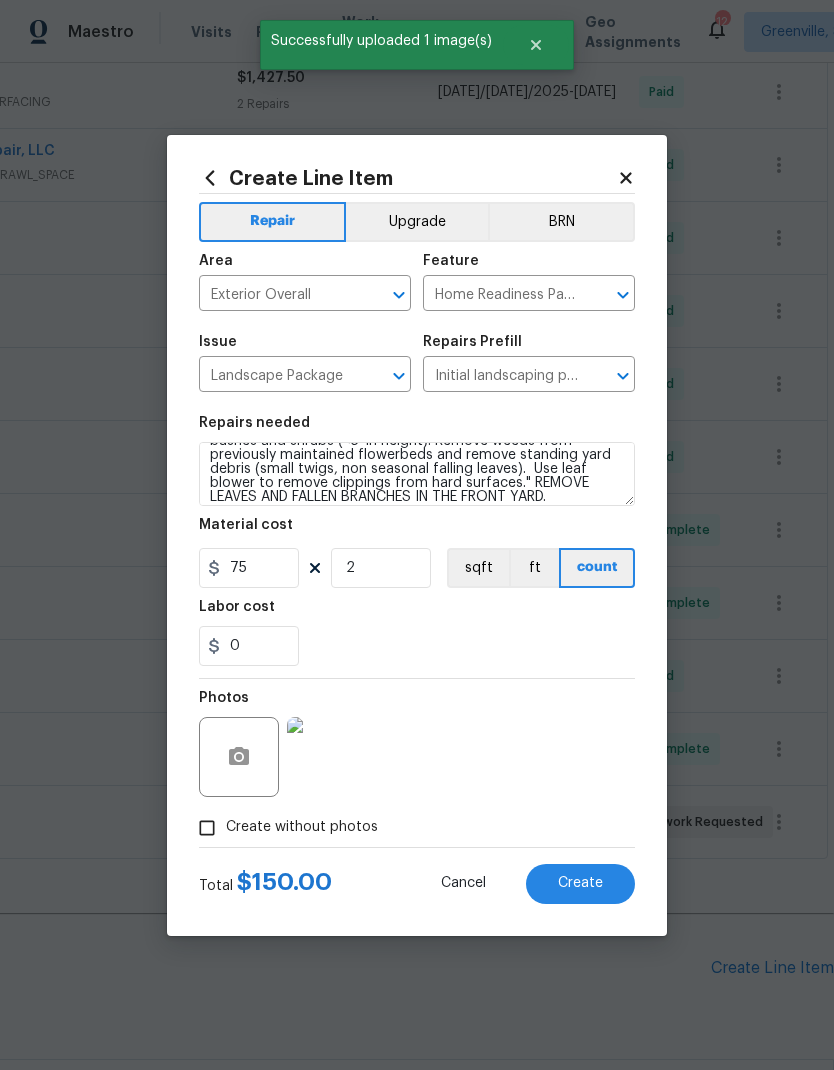 click on "Create" at bounding box center [580, 883] 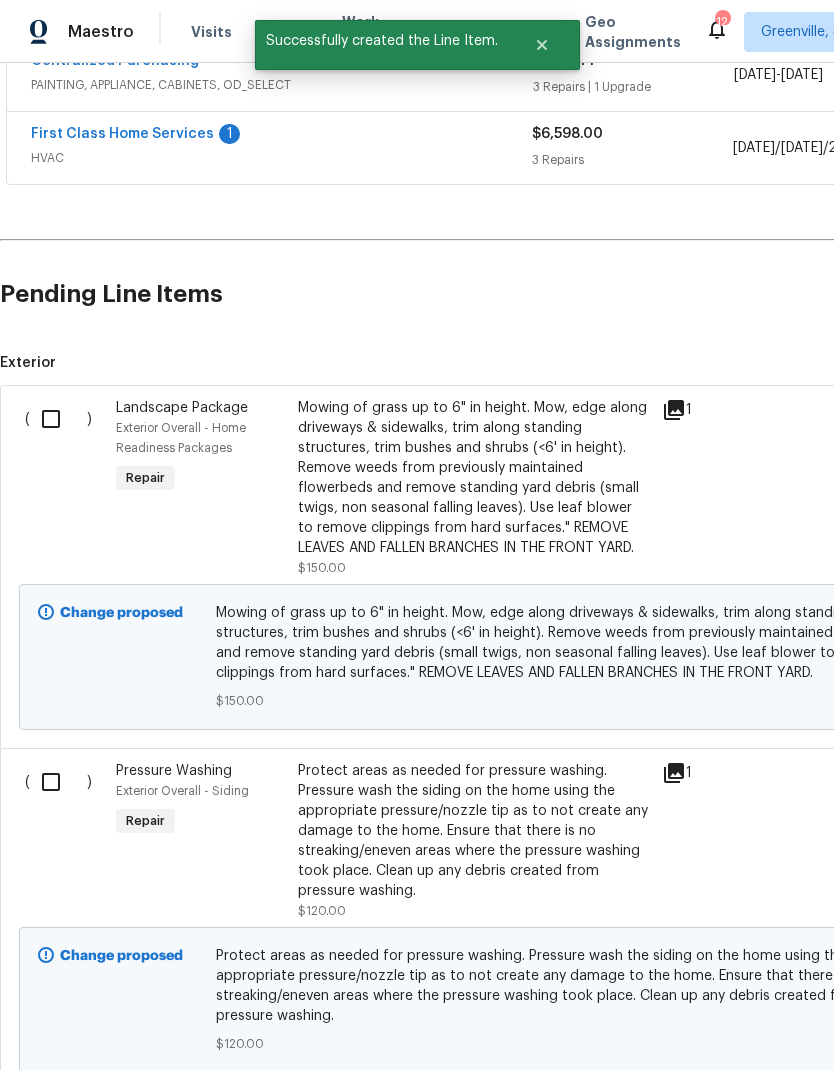 scroll, scrollTop: 1596, scrollLeft: 0, axis: vertical 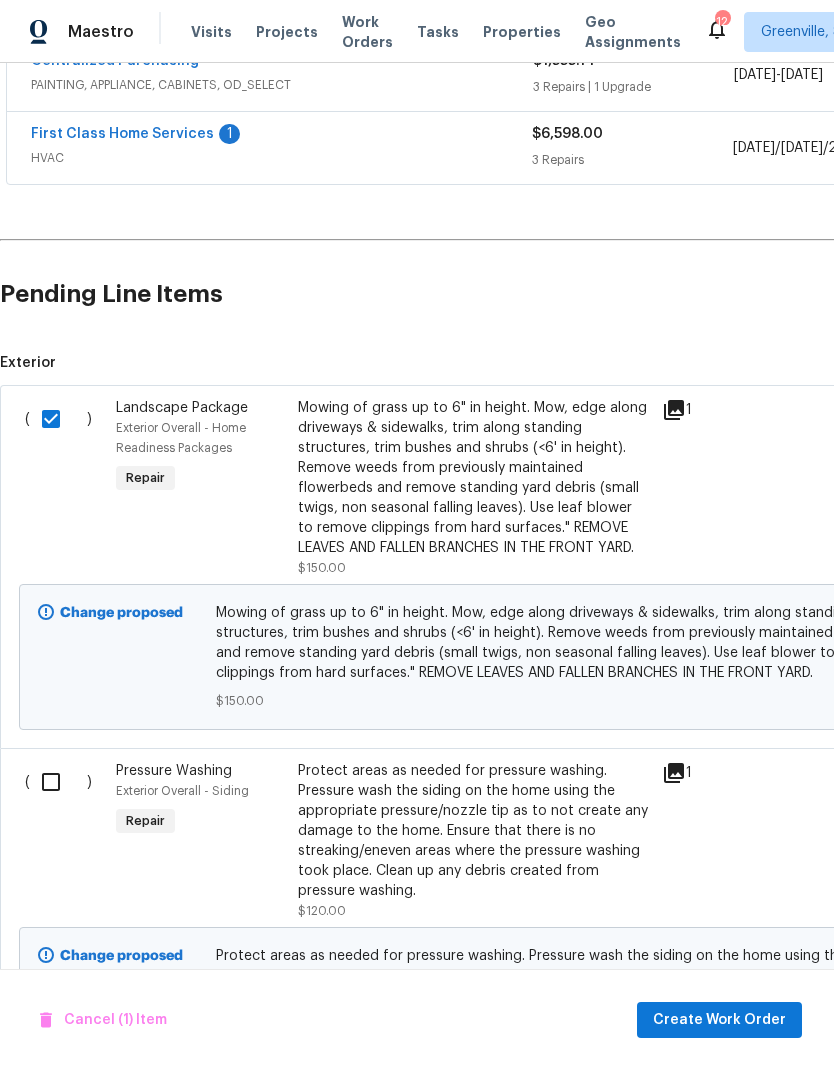 click at bounding box center (58, 782) 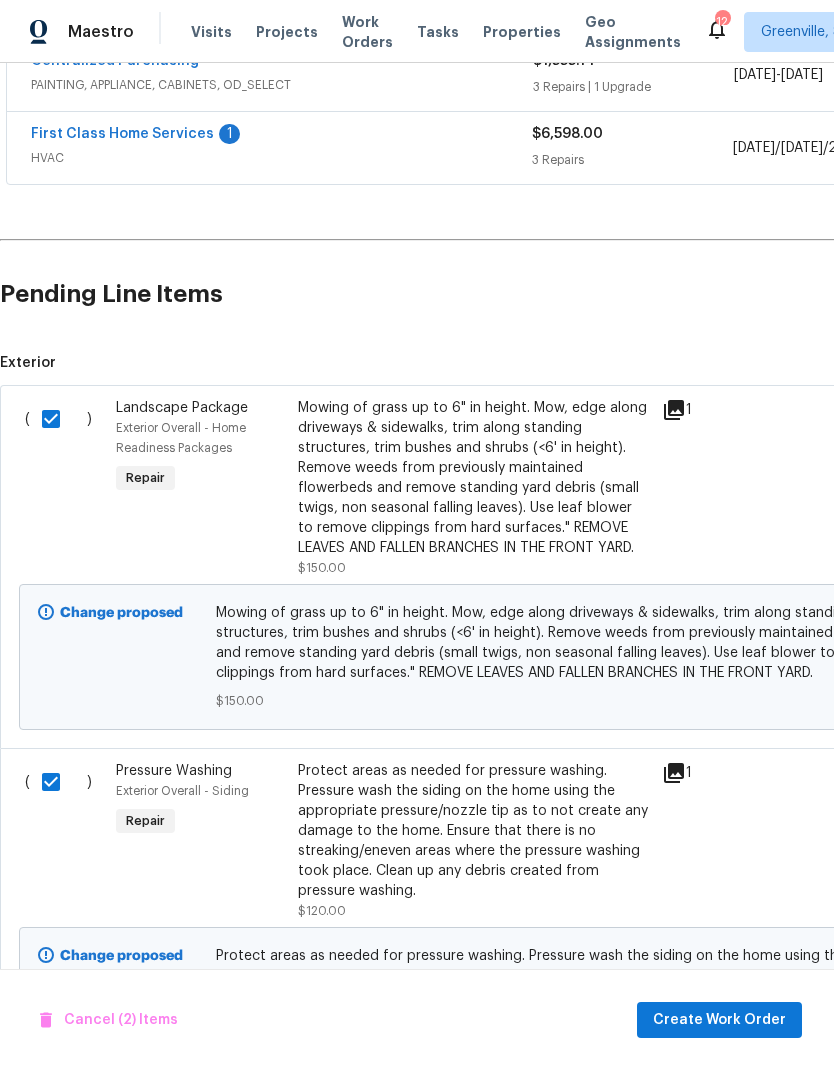 scroll, scrollTop: 79, scrollLeft: 0, axis: vertical 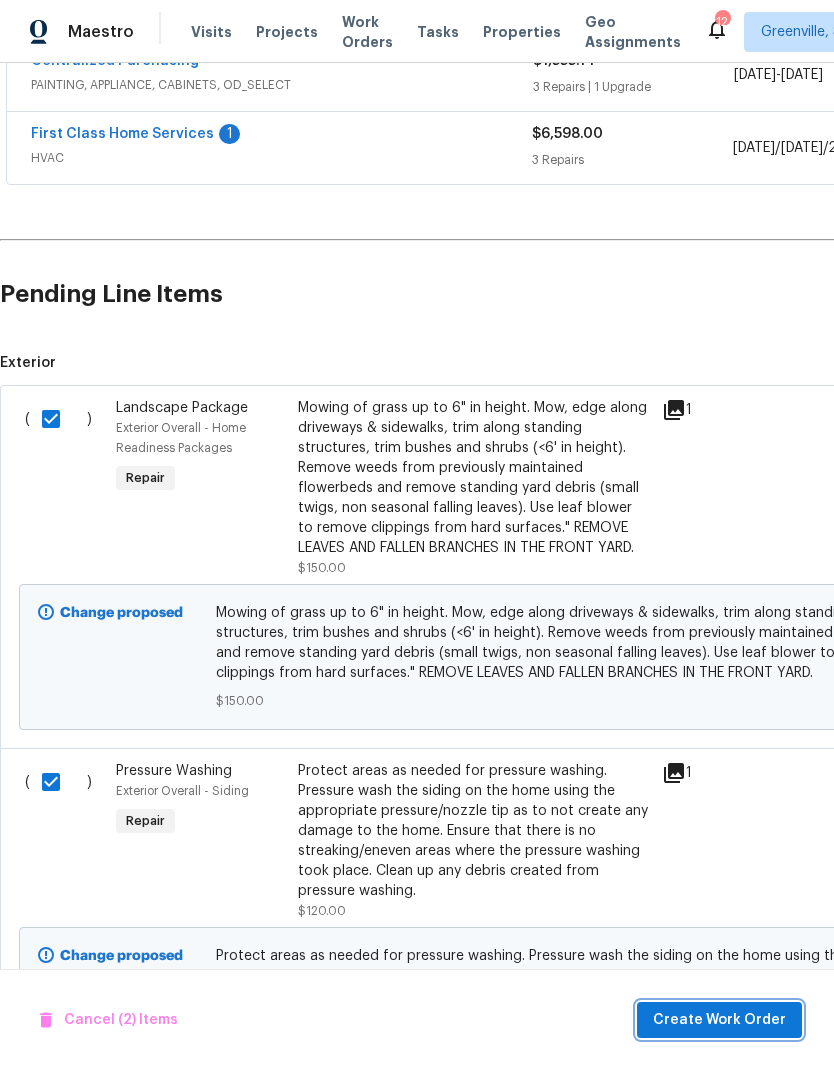 click on "Create Work Order" at bounding box center (719, 1020) 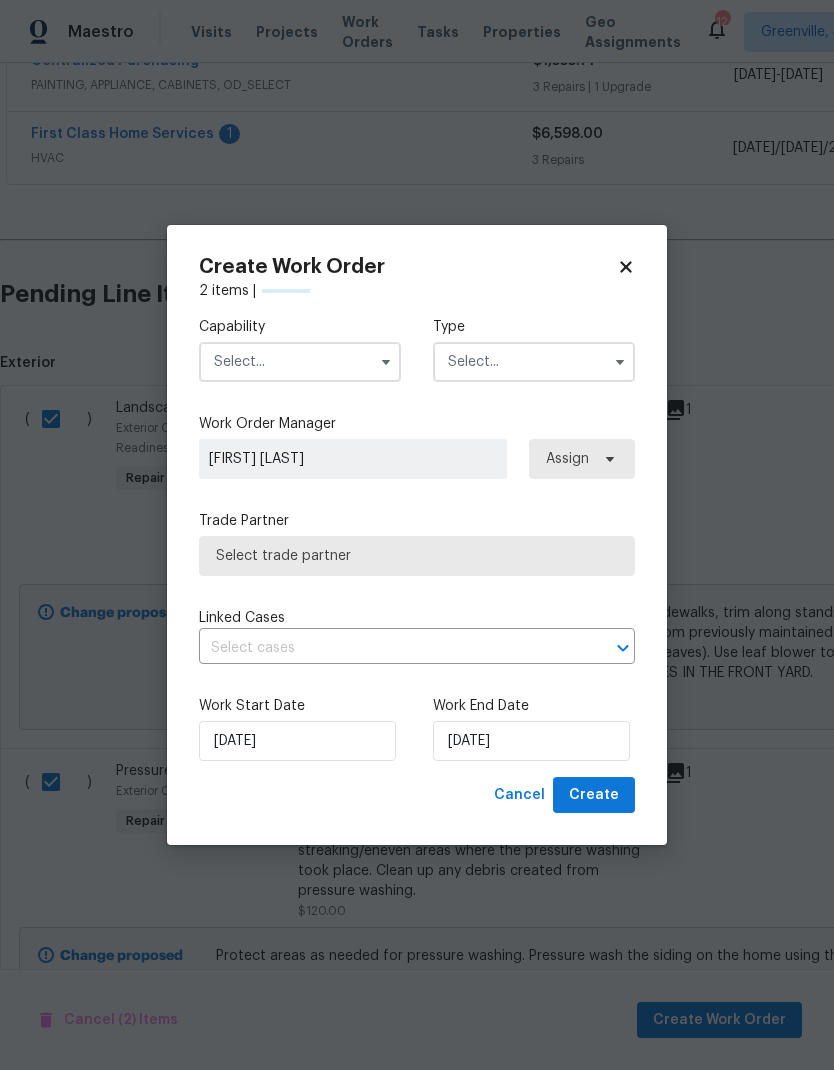 checkbox on "false" 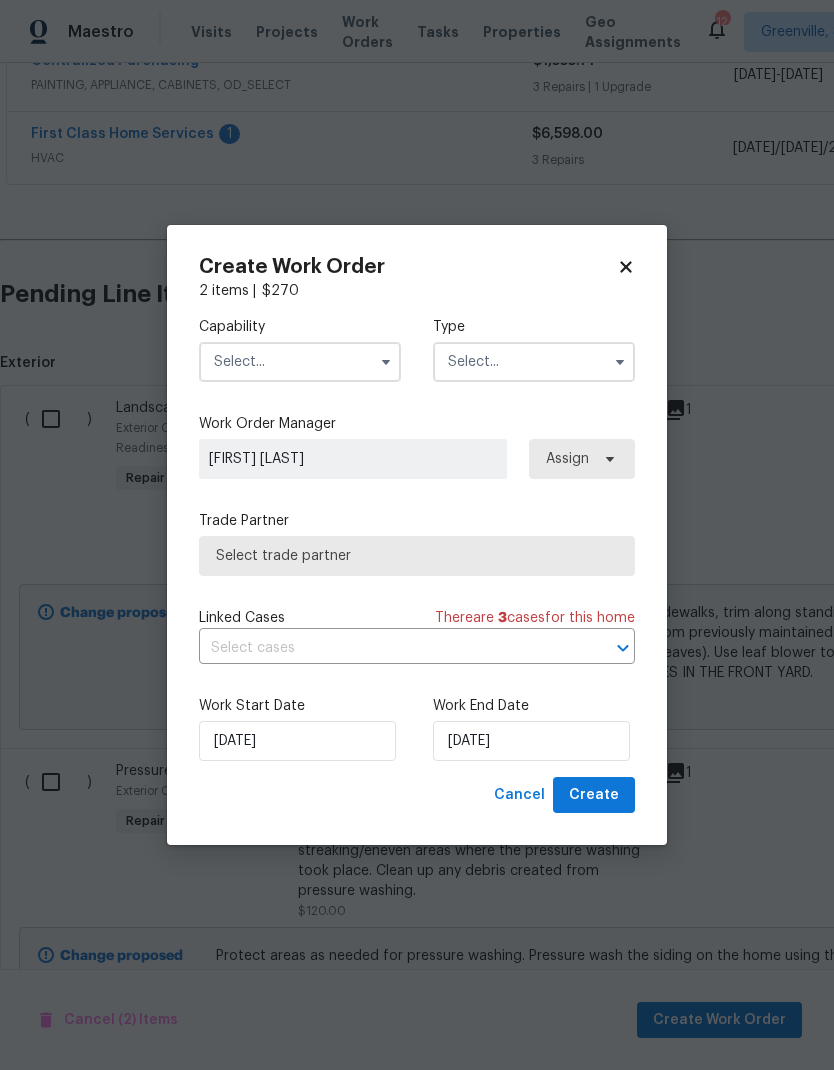click at bounding box center [300, 362] 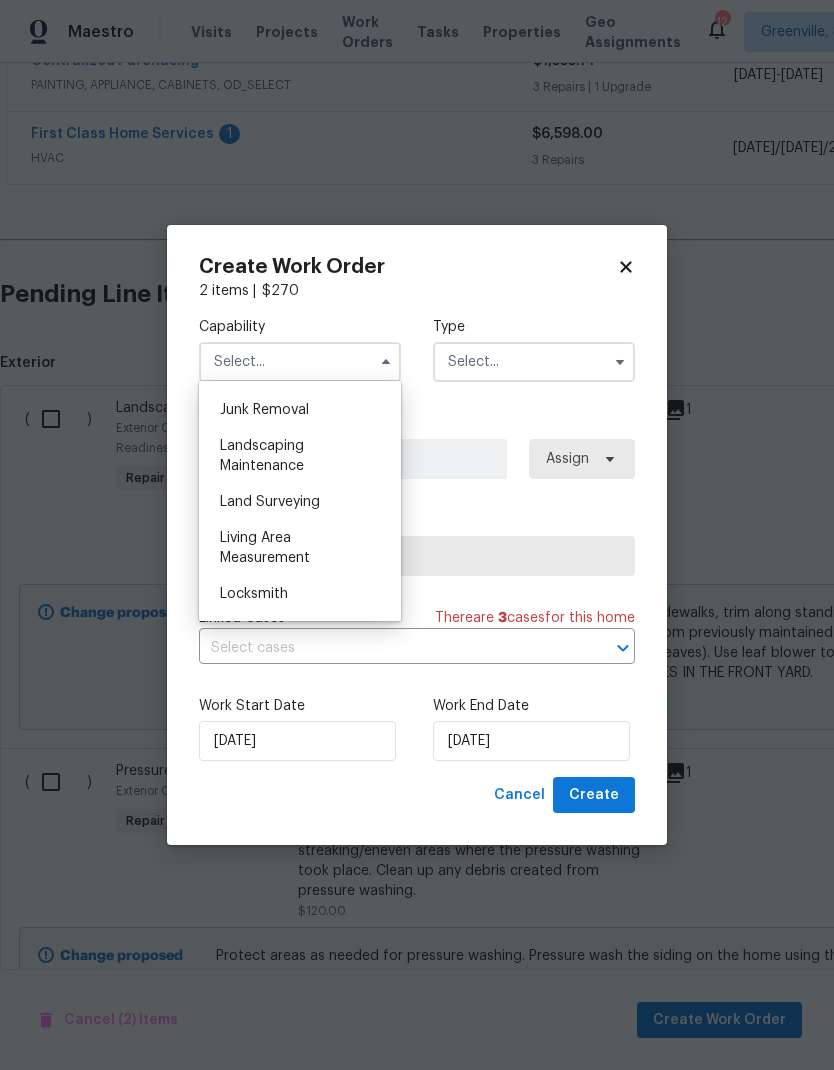 scroll, scrollTop: 1262, scrollLeft: 0, axis: vertical 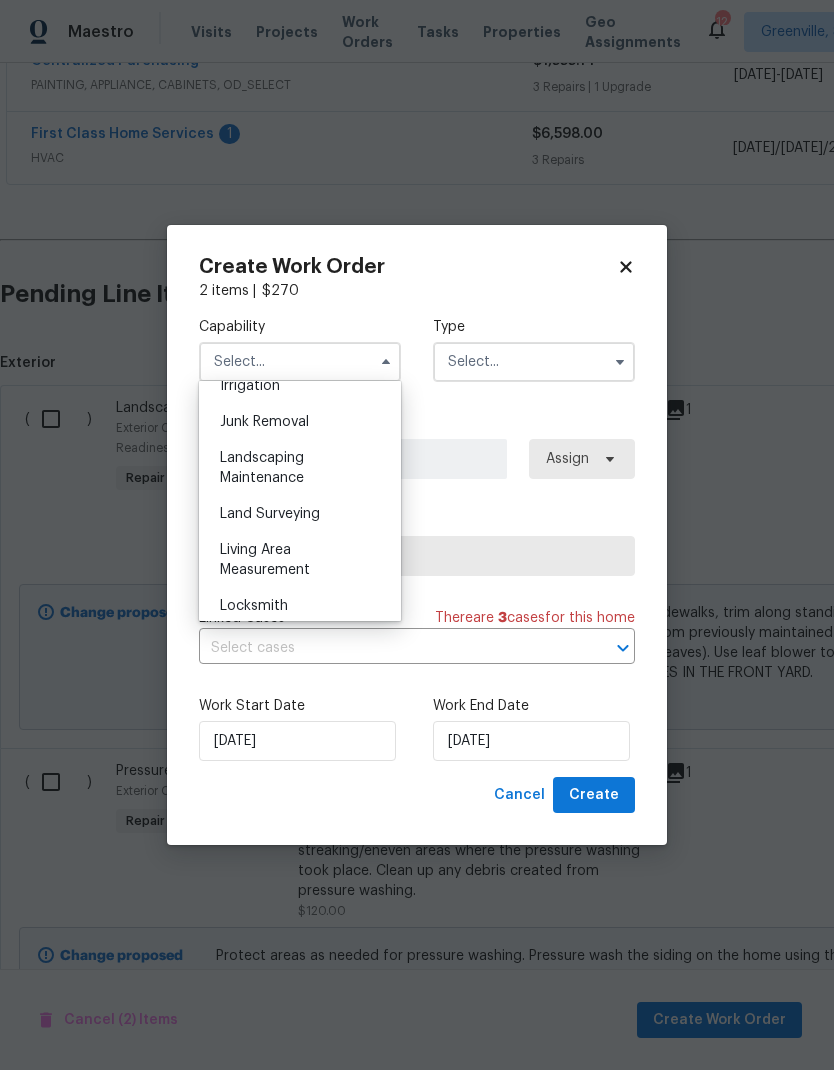 click on "Landscaping Maintenance" at bounding box center [262, 468] 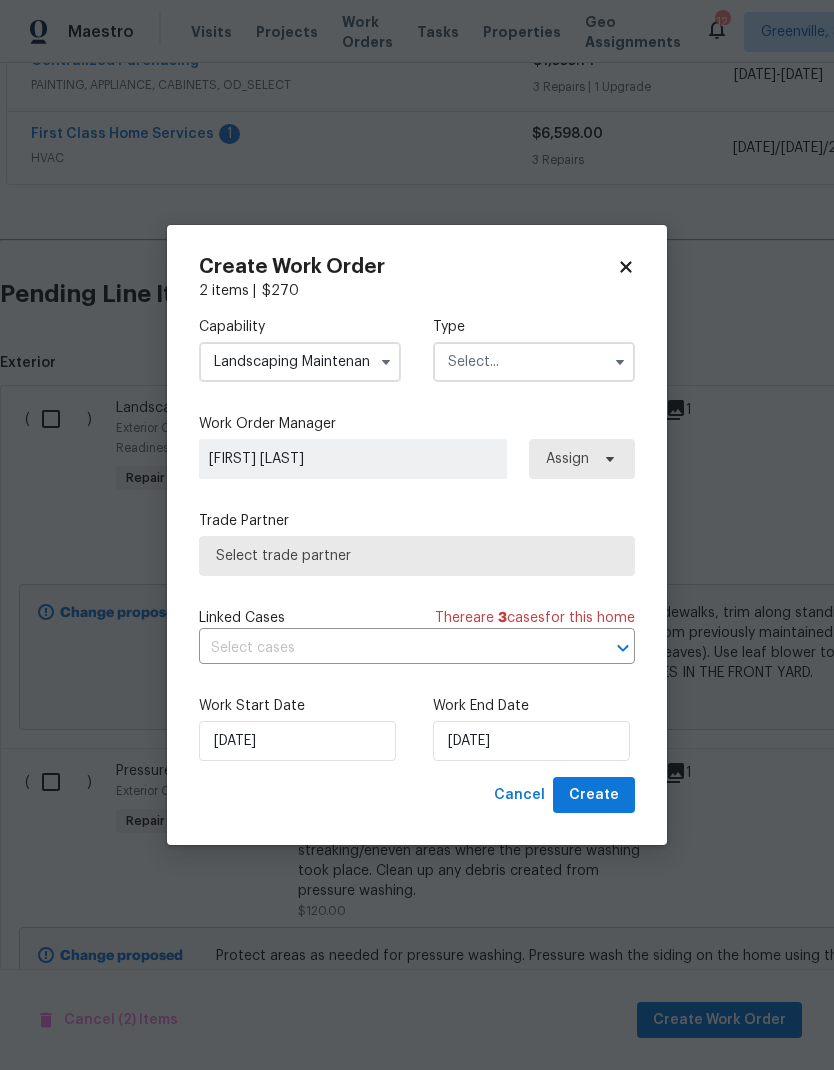 click at bounding box center (534, 362) 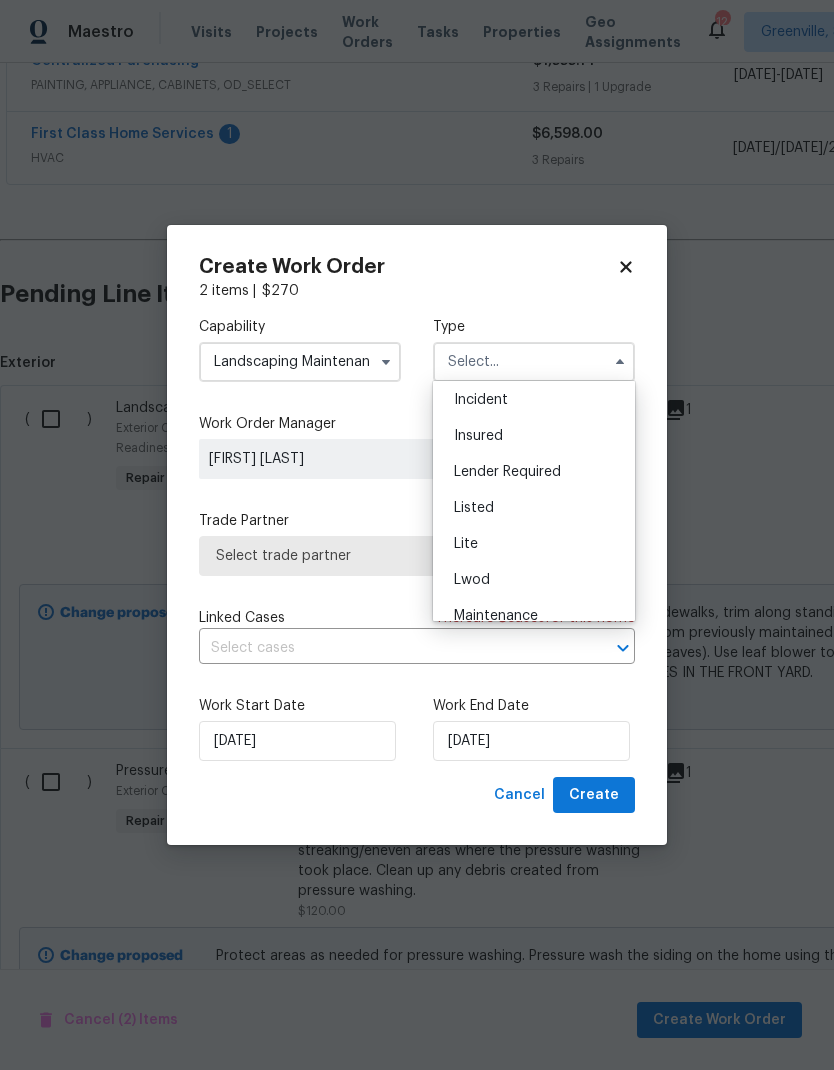 scroll, scrollTop: 120, scrollLeft: 0, axis: vertical 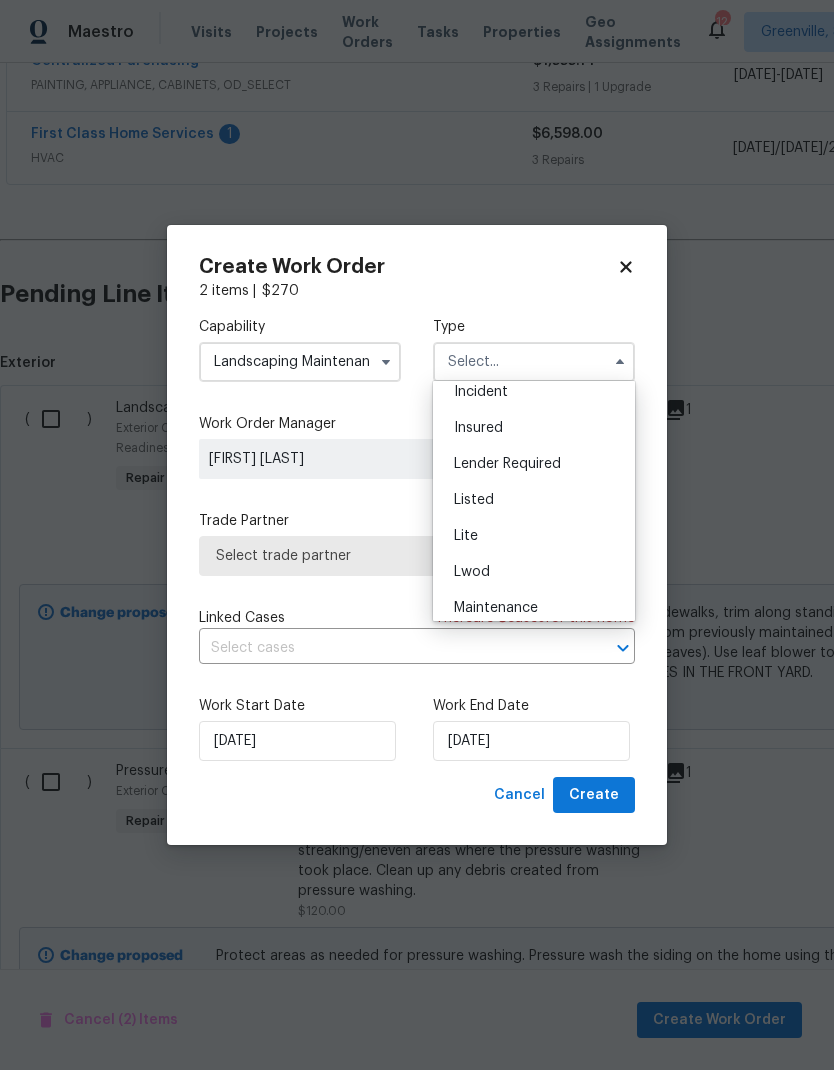 click on "Listed" at bounding box center [474, 500] 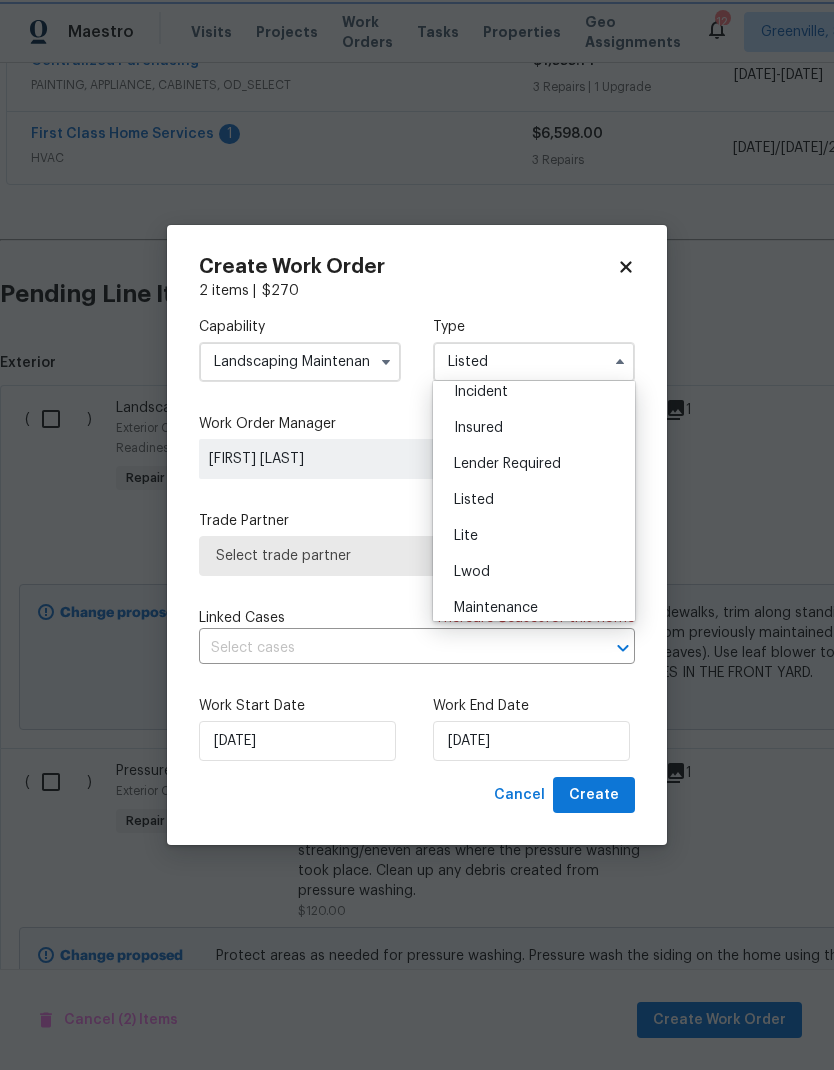 scroll, scrollTop: 0, scrollLeft: 0, axis: both 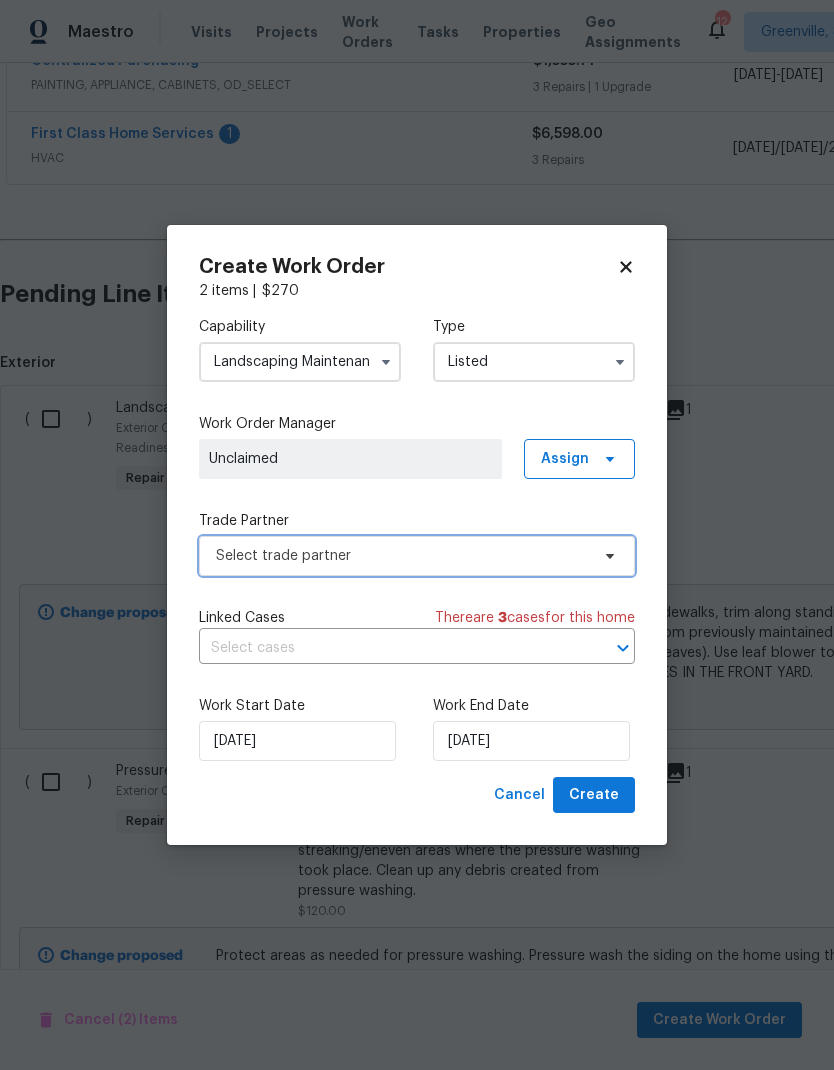 click on "Select trade partner" at bounding box center (402, 556) 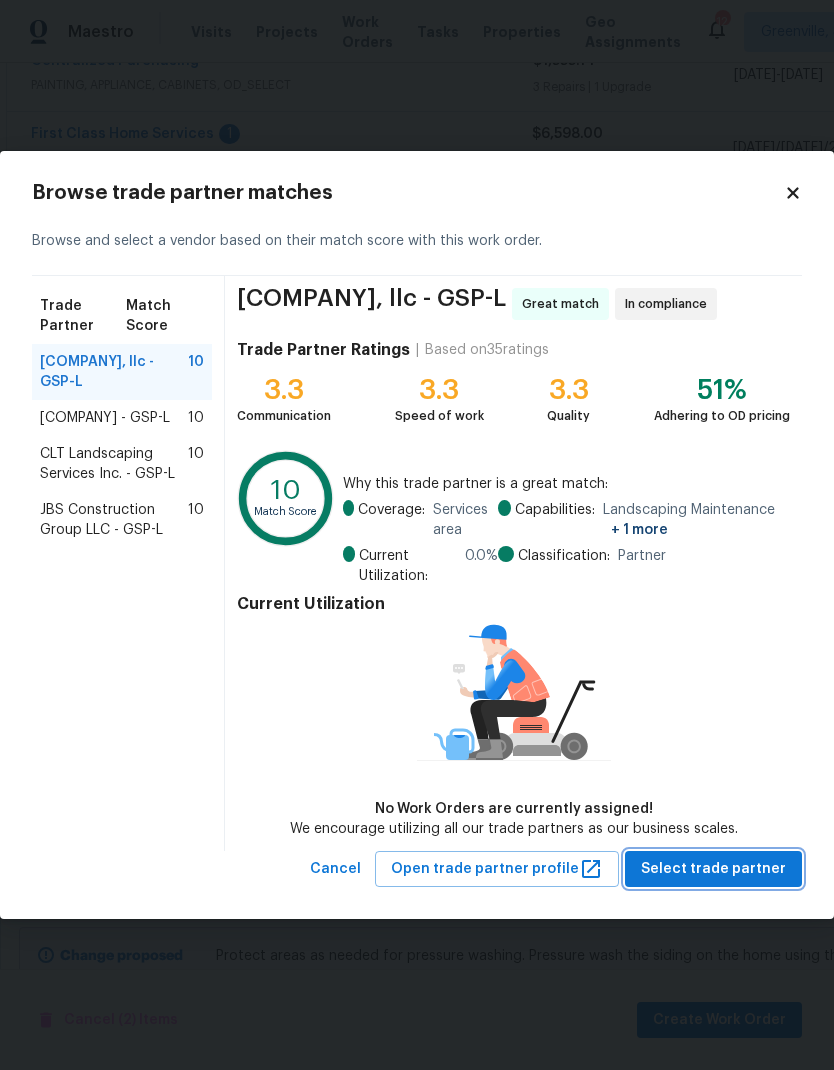 click on "Select trade partner" at bounding box center [713, 869] 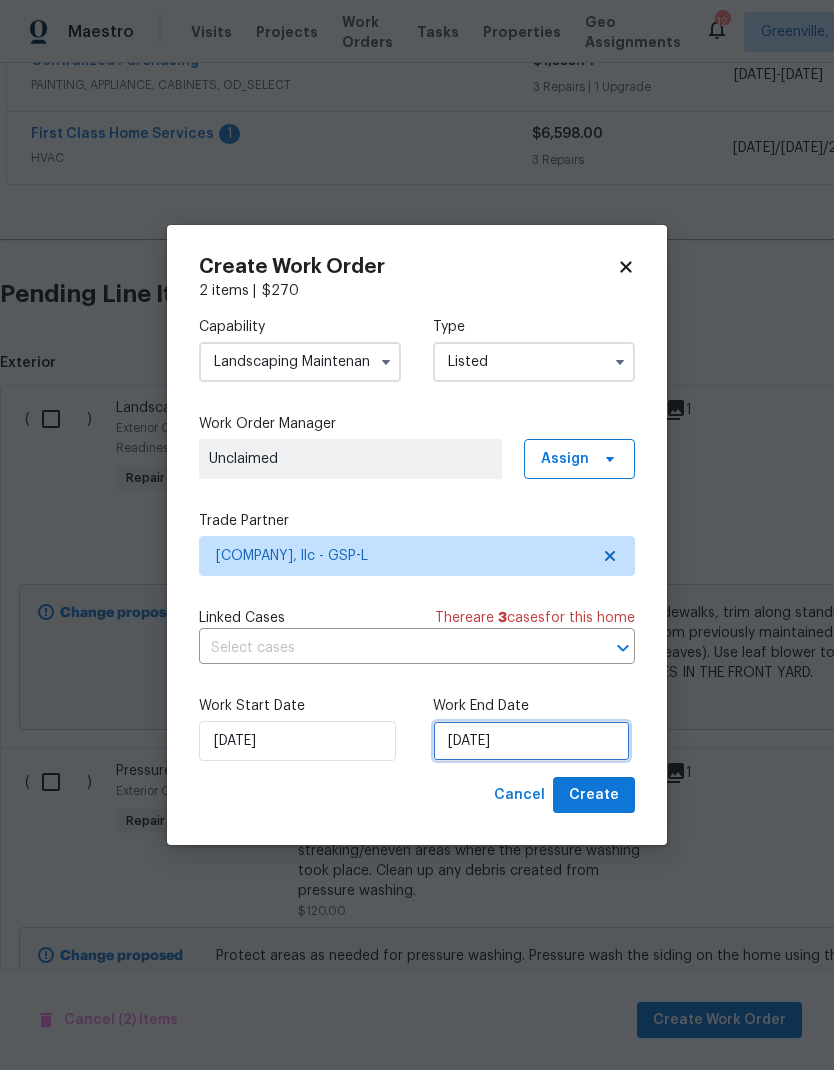 click on "[DATE]" at bounding box center [531, 741] 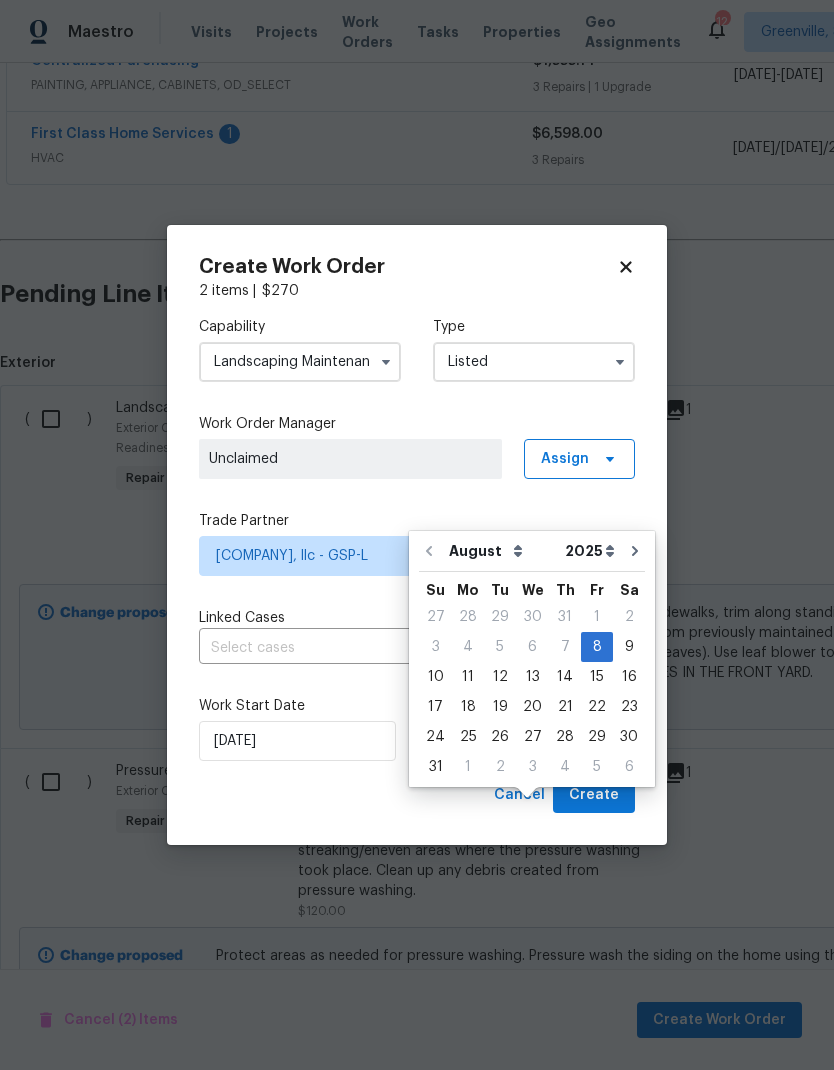 scroll, scrollTop: 80, scrollLeft: 0, axis: vertical 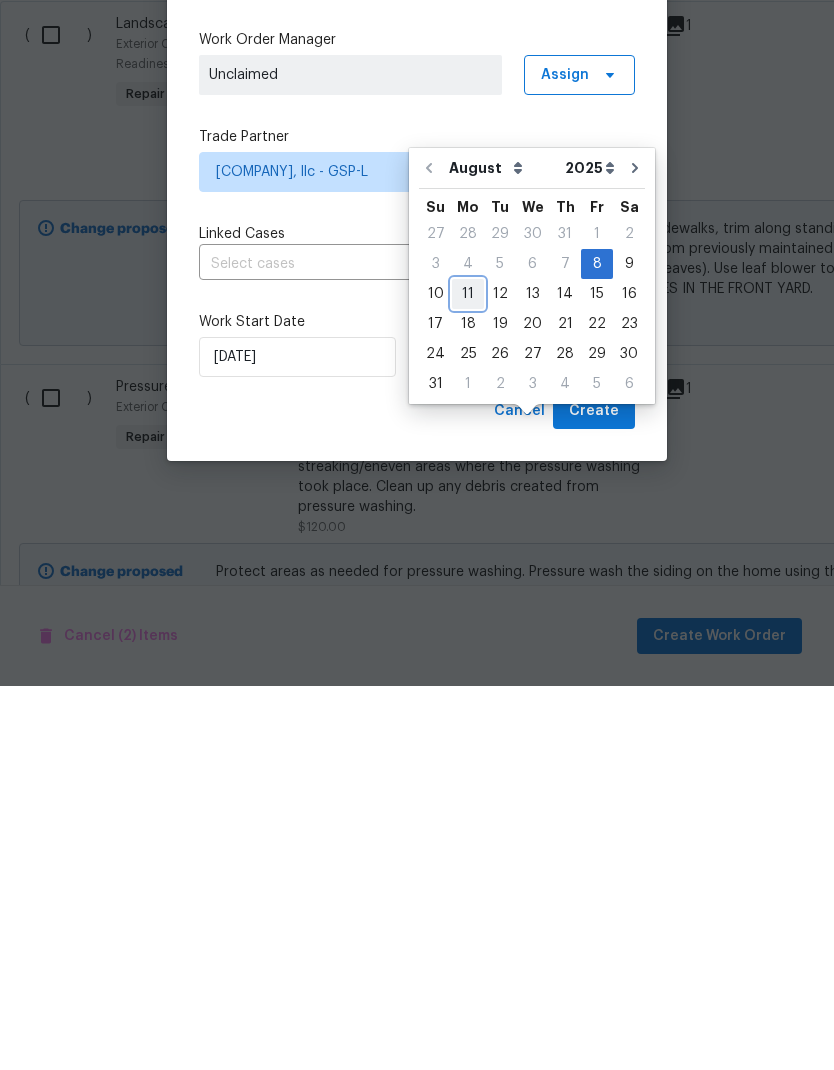 click on "11" at bounding box center [468, 678] 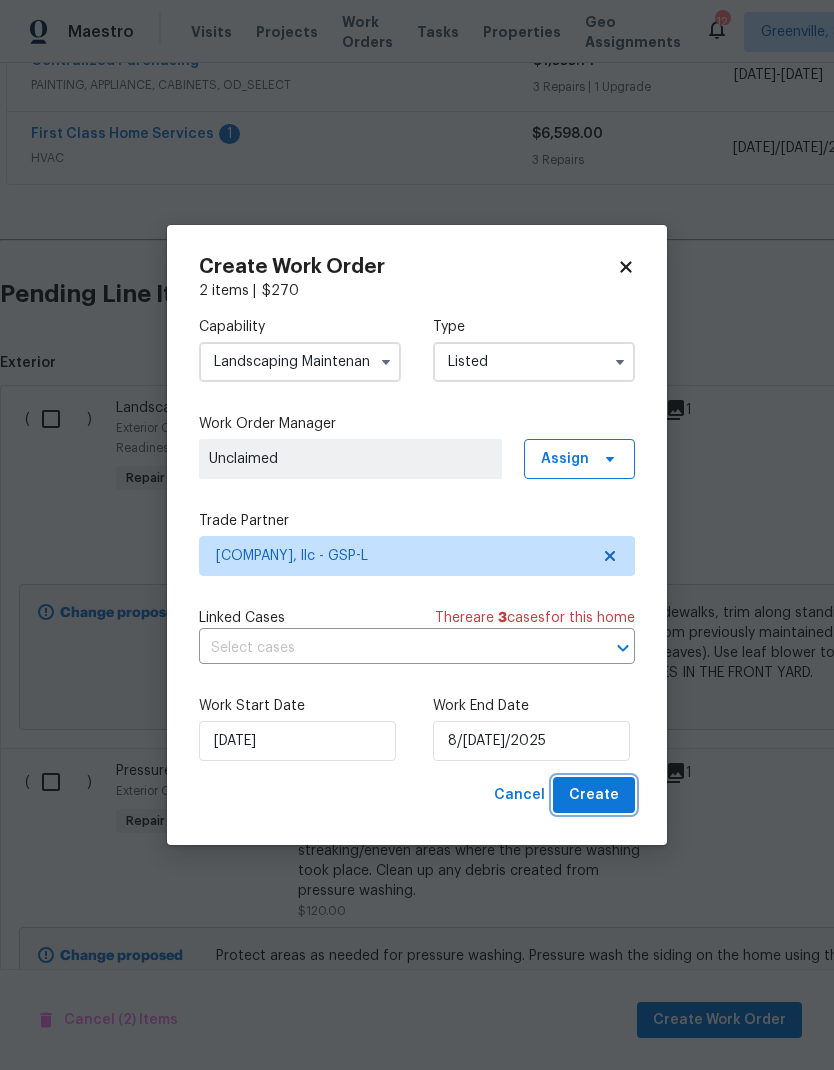 click on "Create" at bounding box center (594, 795) 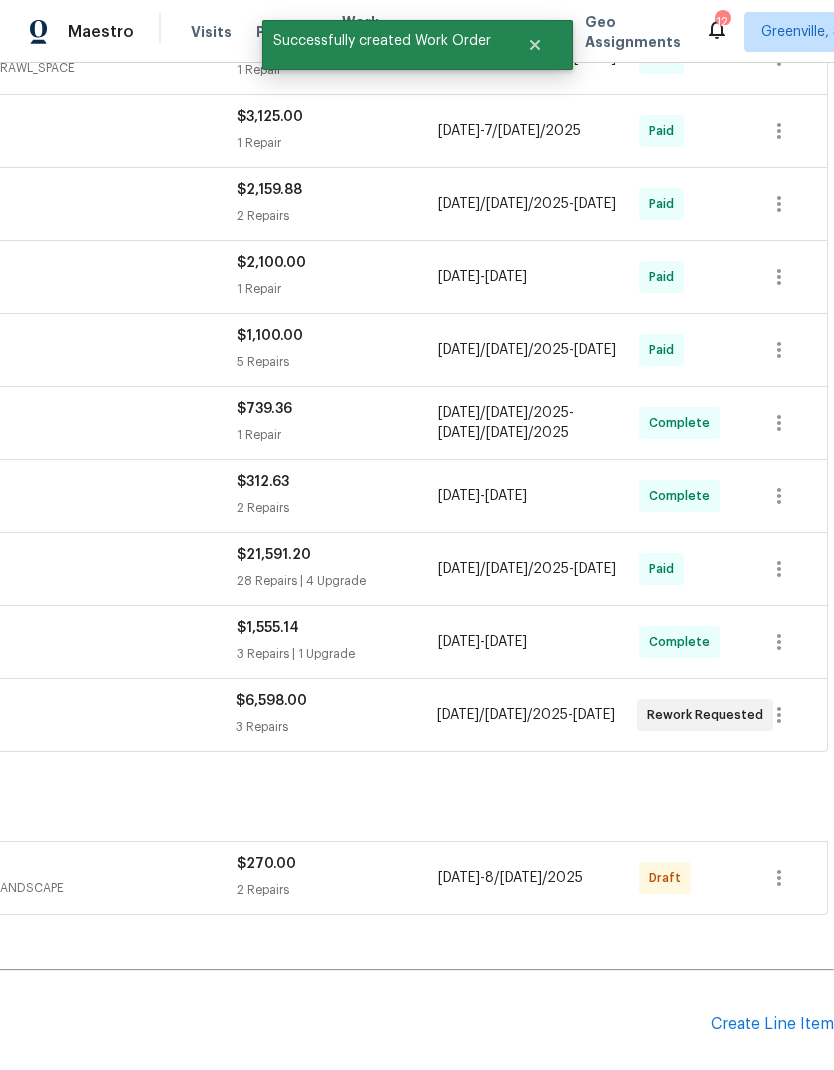 scroll, scrollTop: 1028, scrollLeft: 296, axis: both 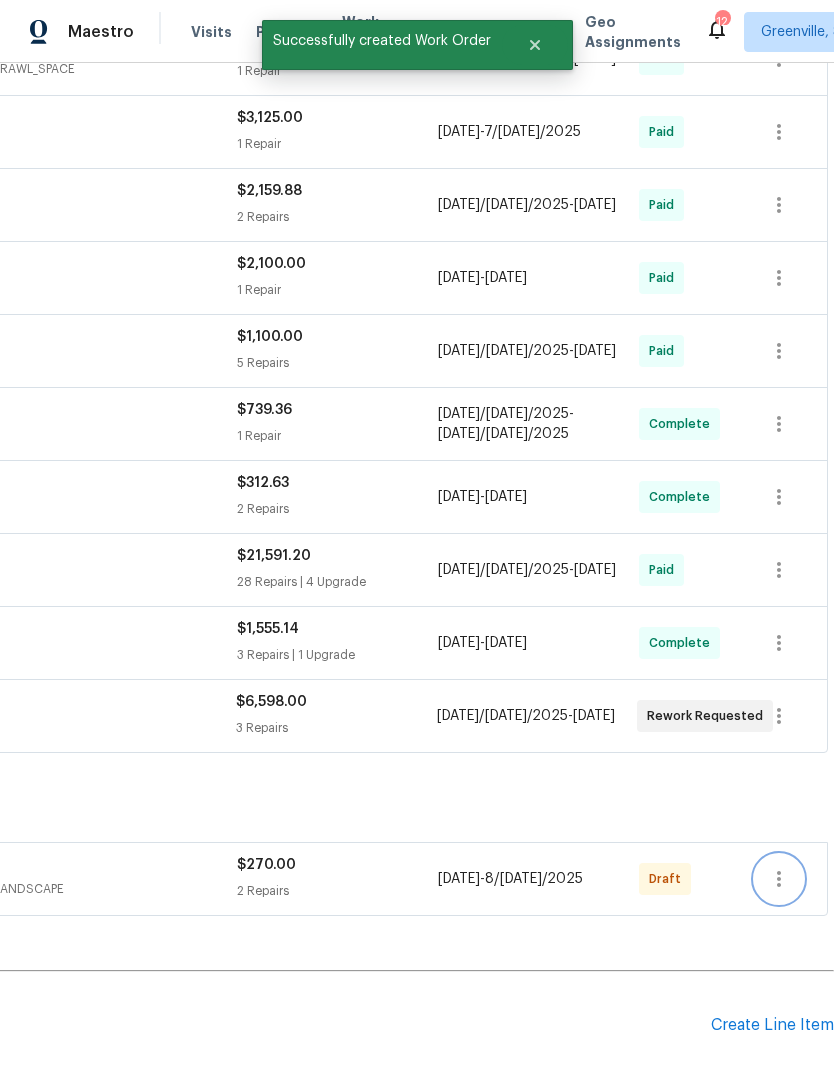 click 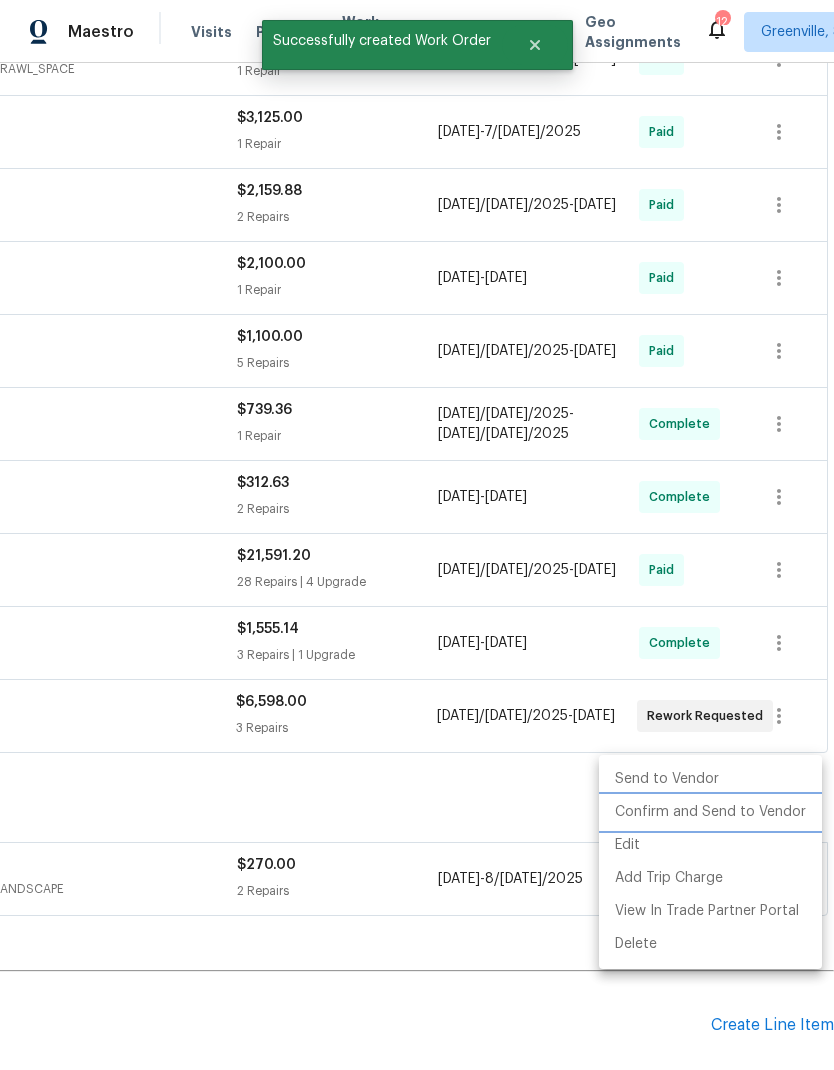 click on "Confirm and Send to Vendor" at bounding box center [710, 812] 